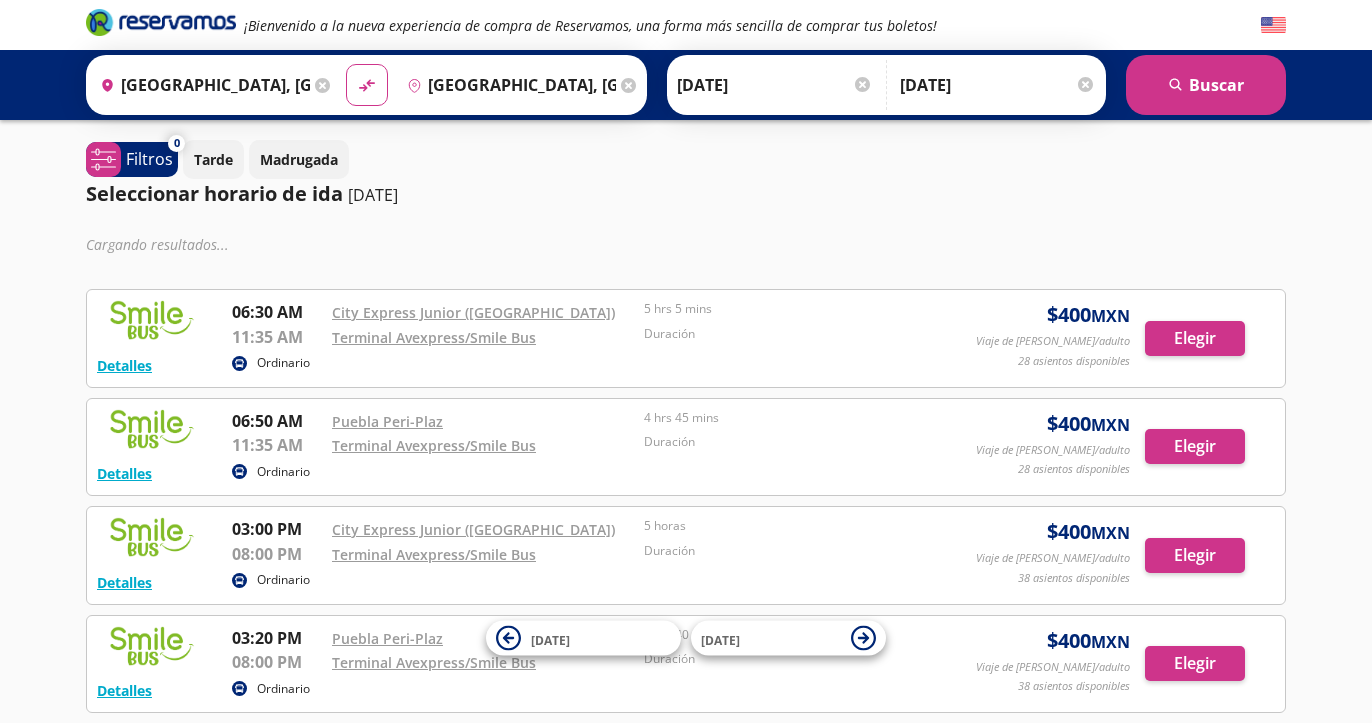 scroll, scrollTop: 0, scrollLeft: 0, axis: both 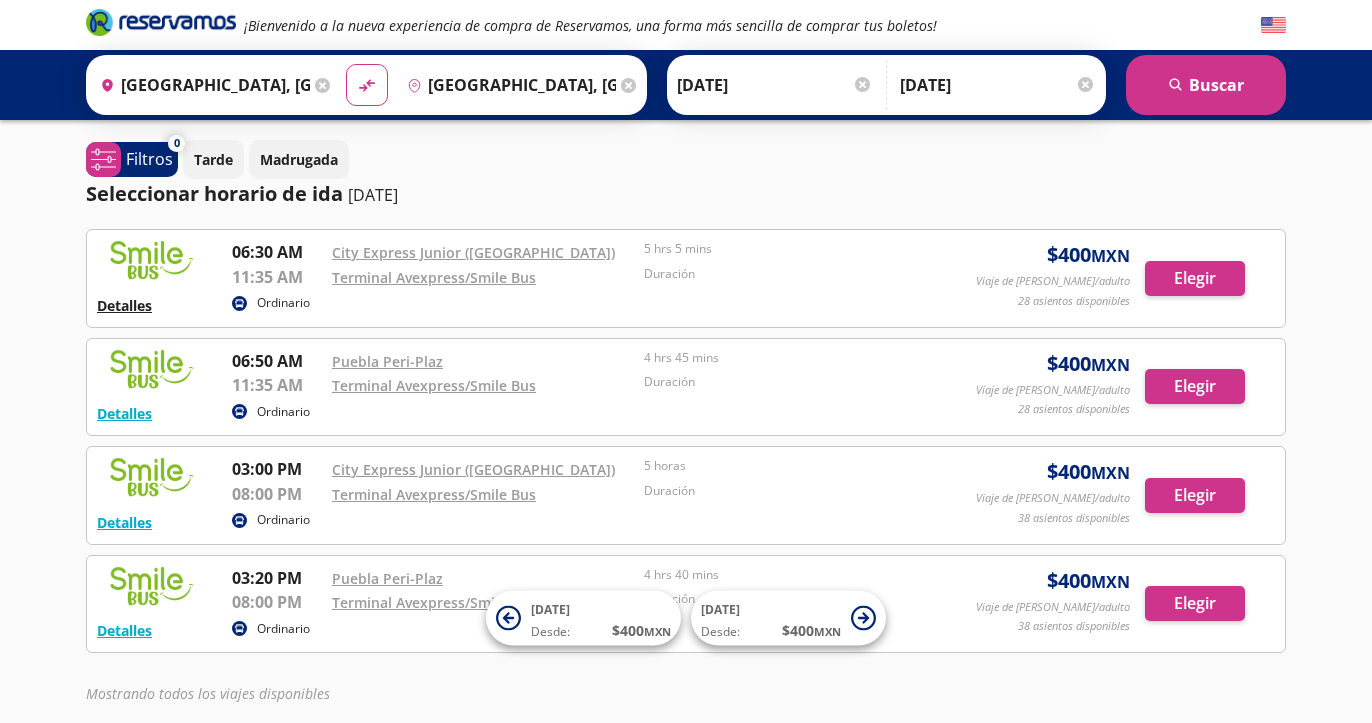 click on "Detalles" at bounding box center (124, 305) 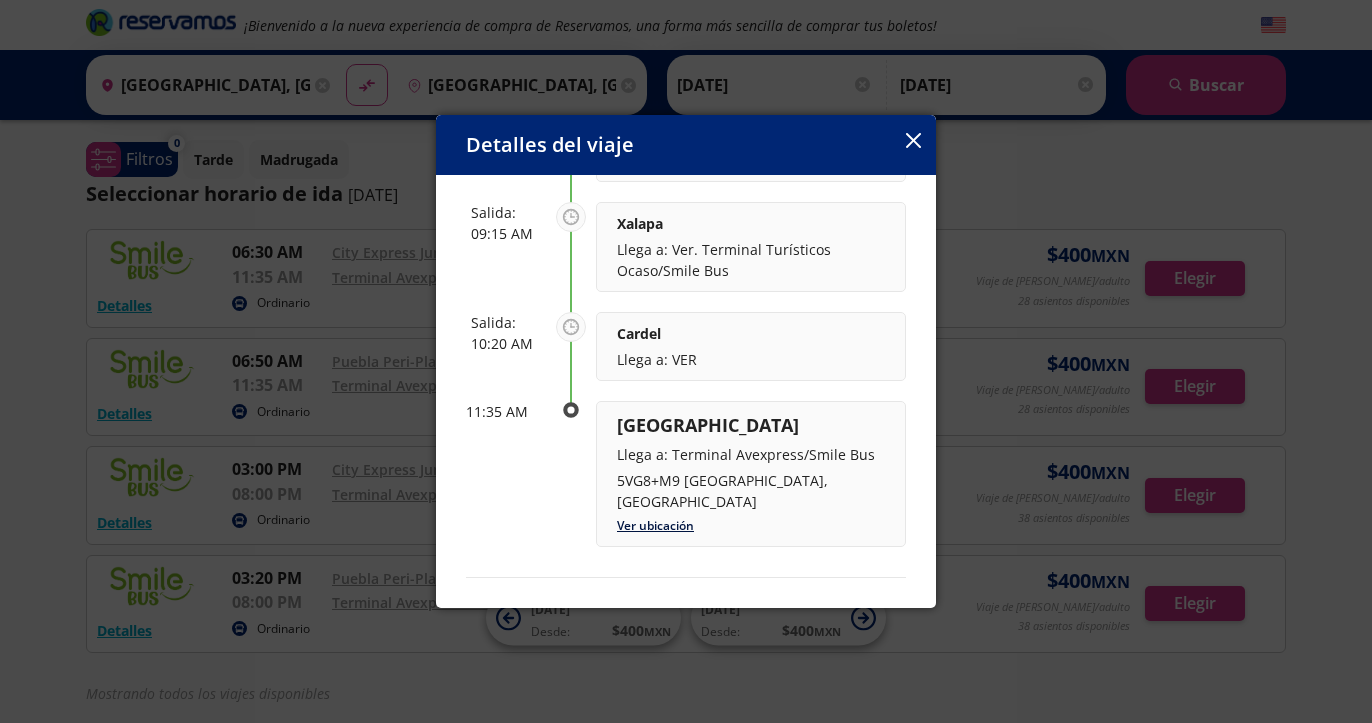 scroll, scrollTop: 544, scrollLeft: 0, axis: vertical 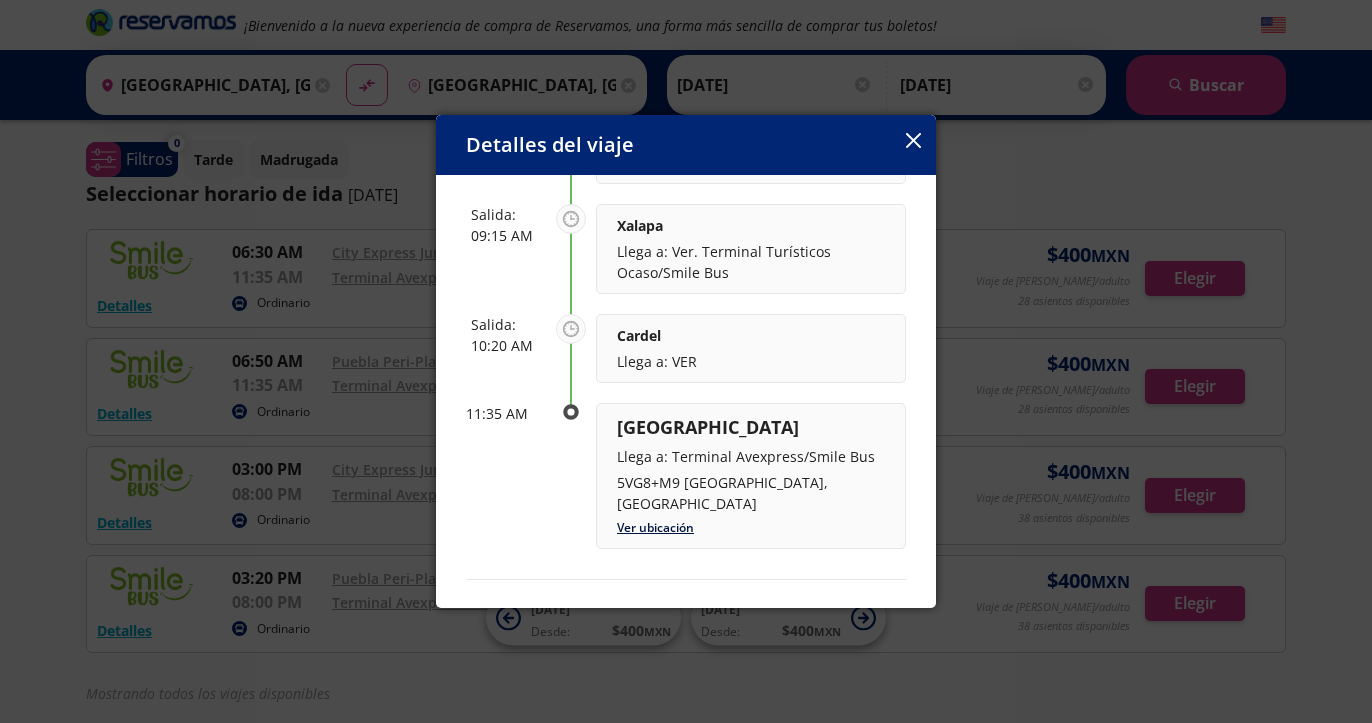 click on "Ver ubicación" at bounding box center [655, 527] 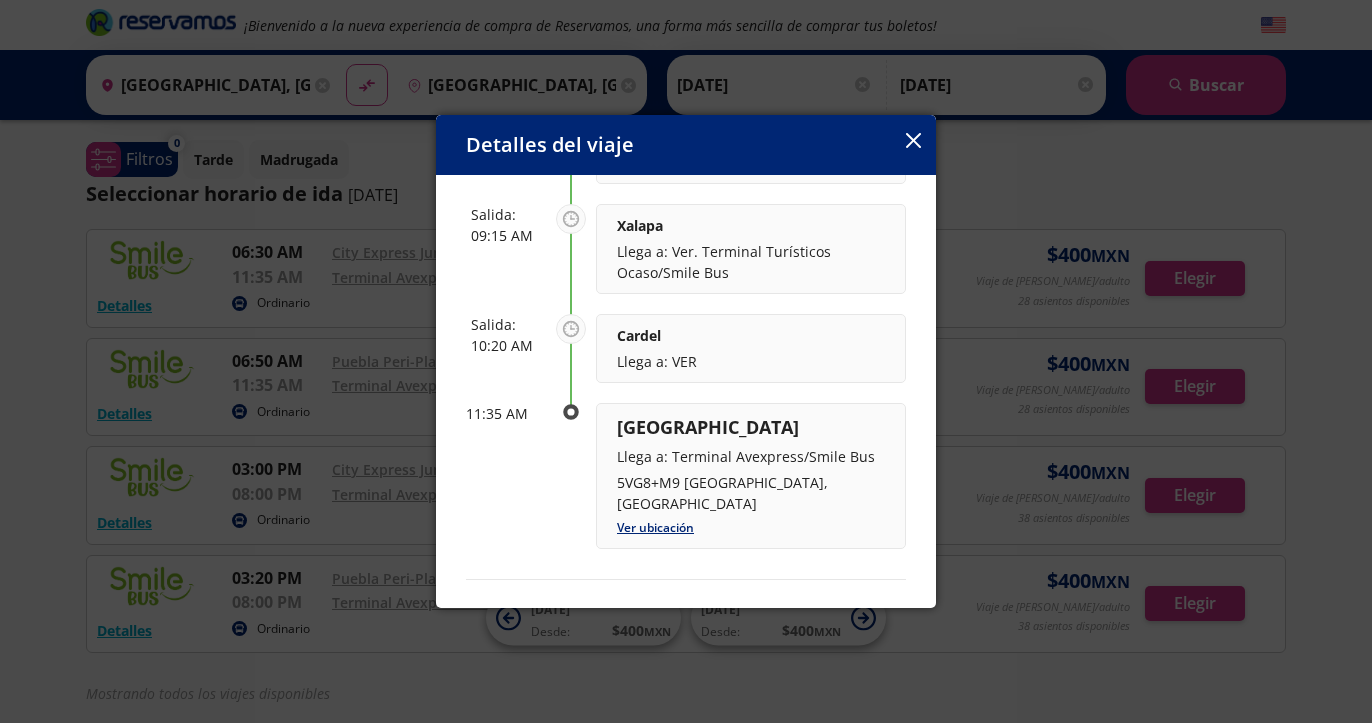 click 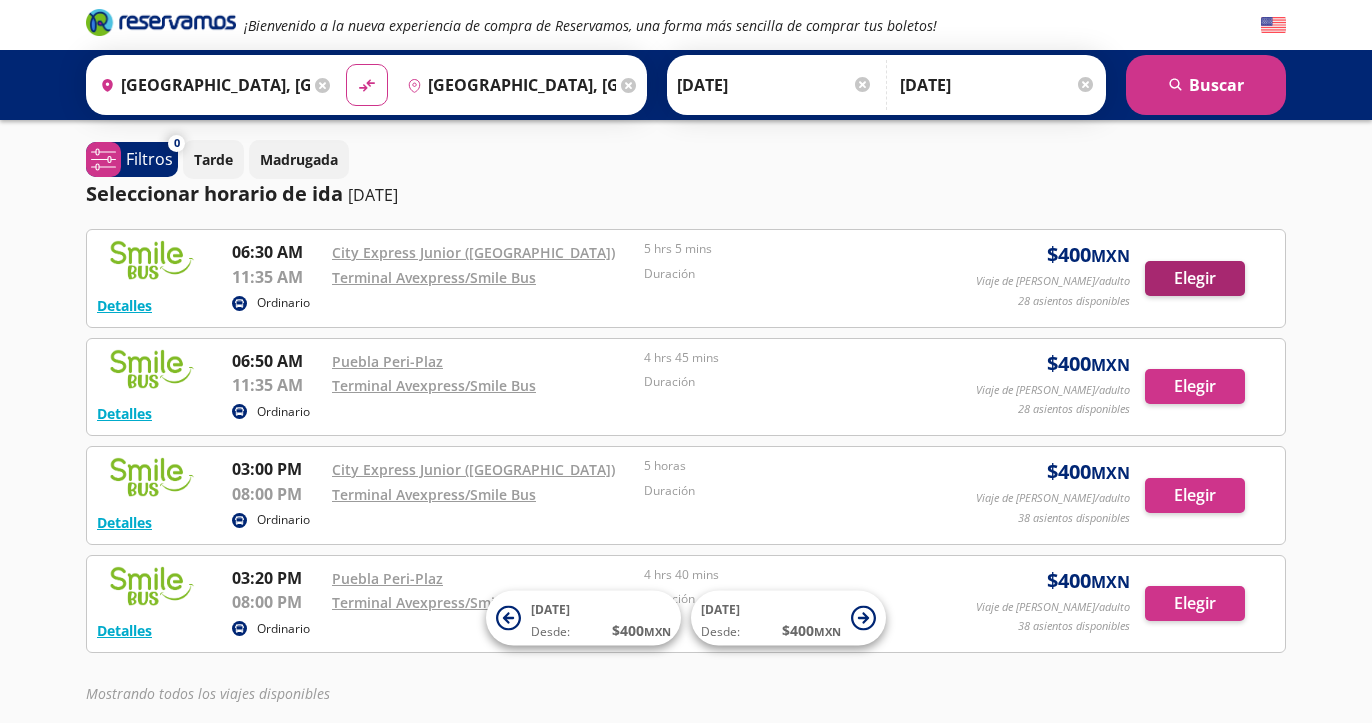 click on "Elegir" at bounding box center (1195, 278) 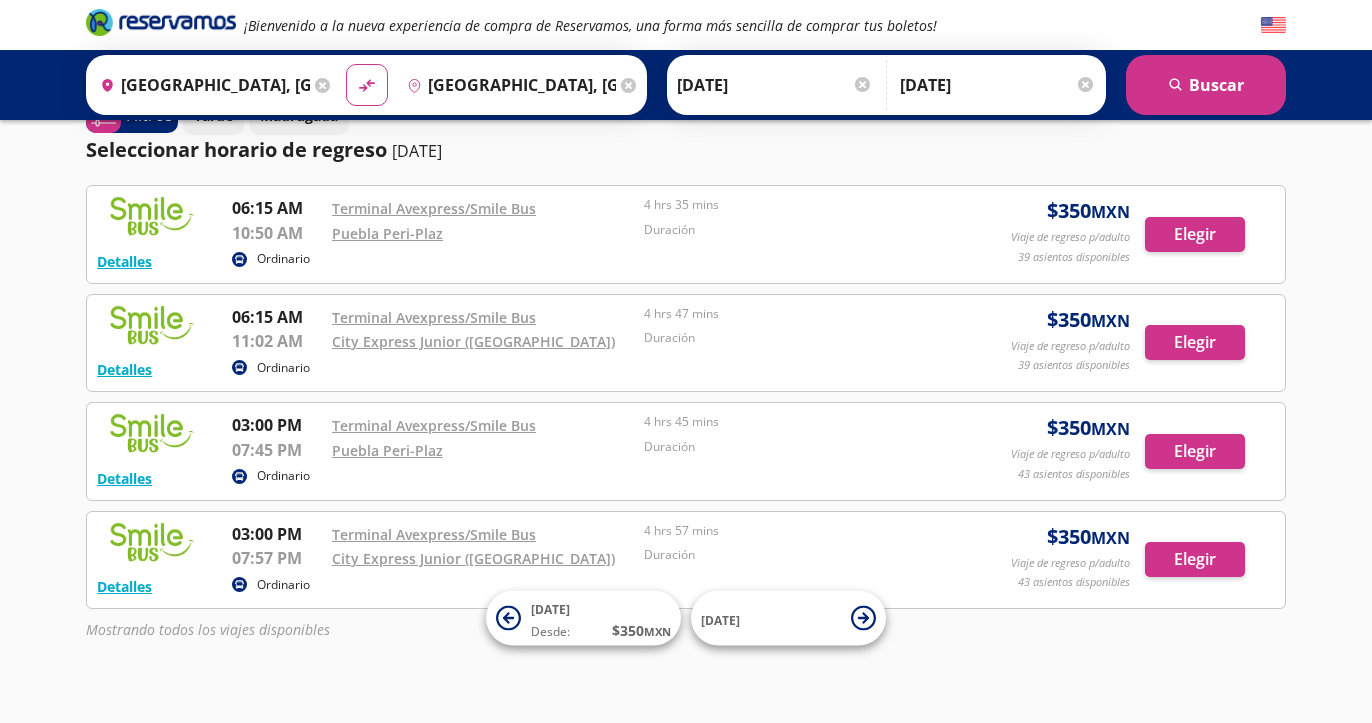 scroll, scrollTop: 171, scrollLeft: 0, axis: vertical 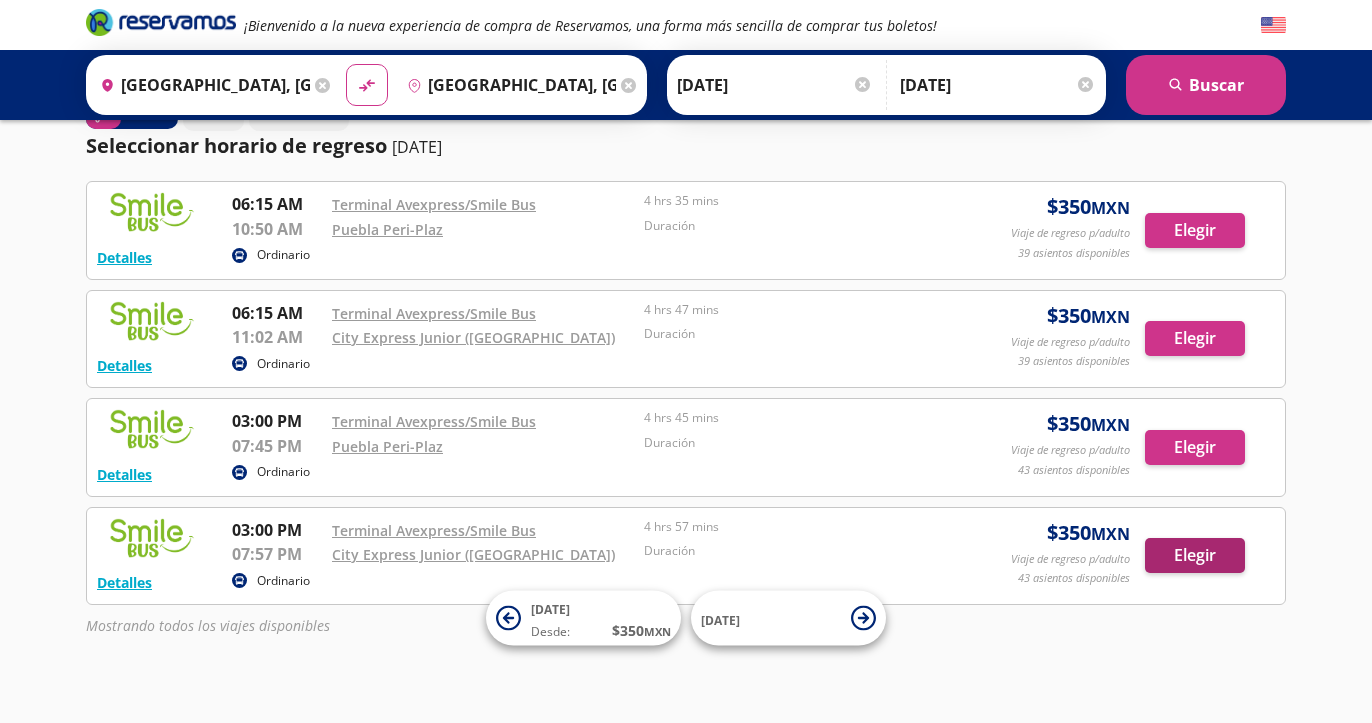 click on "Elegir" at bounding box center [1195, 555] 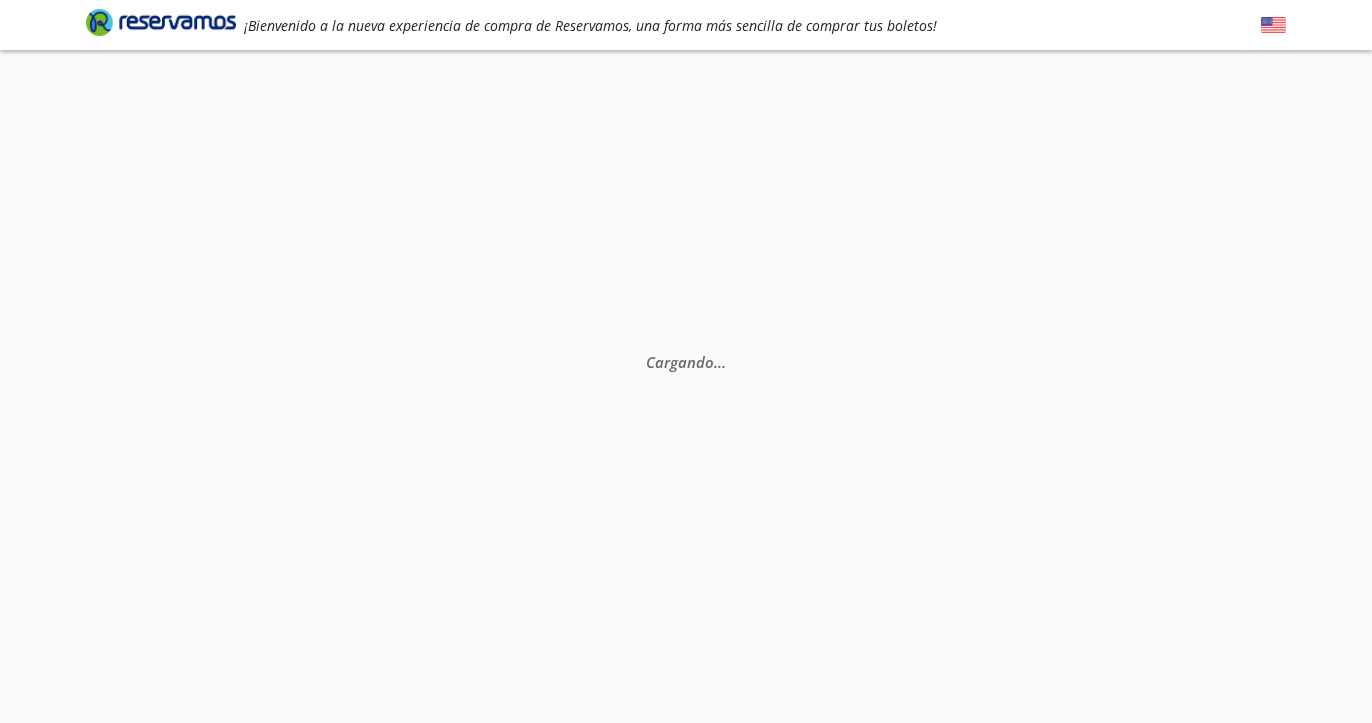 scroll, scrollTop: 0, scrollLeft: 0, axis: both 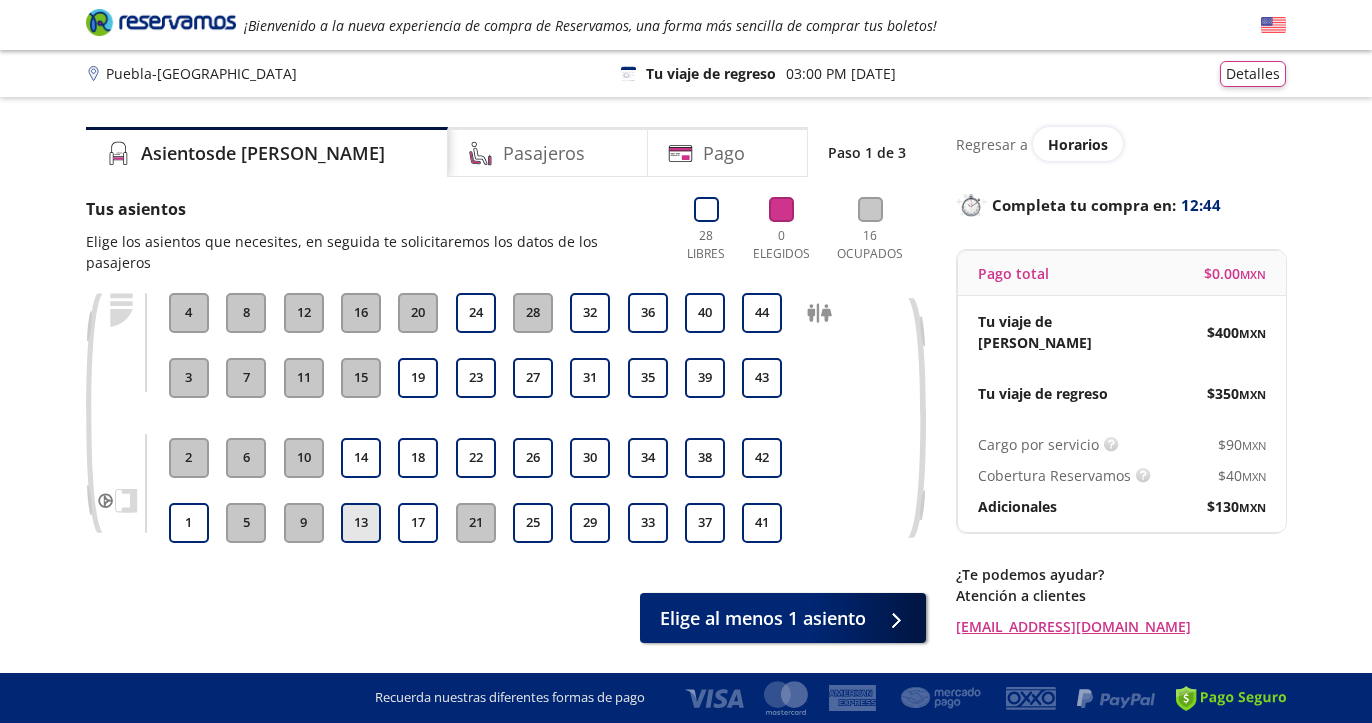 click on "13" at bounding box center [361, 523] 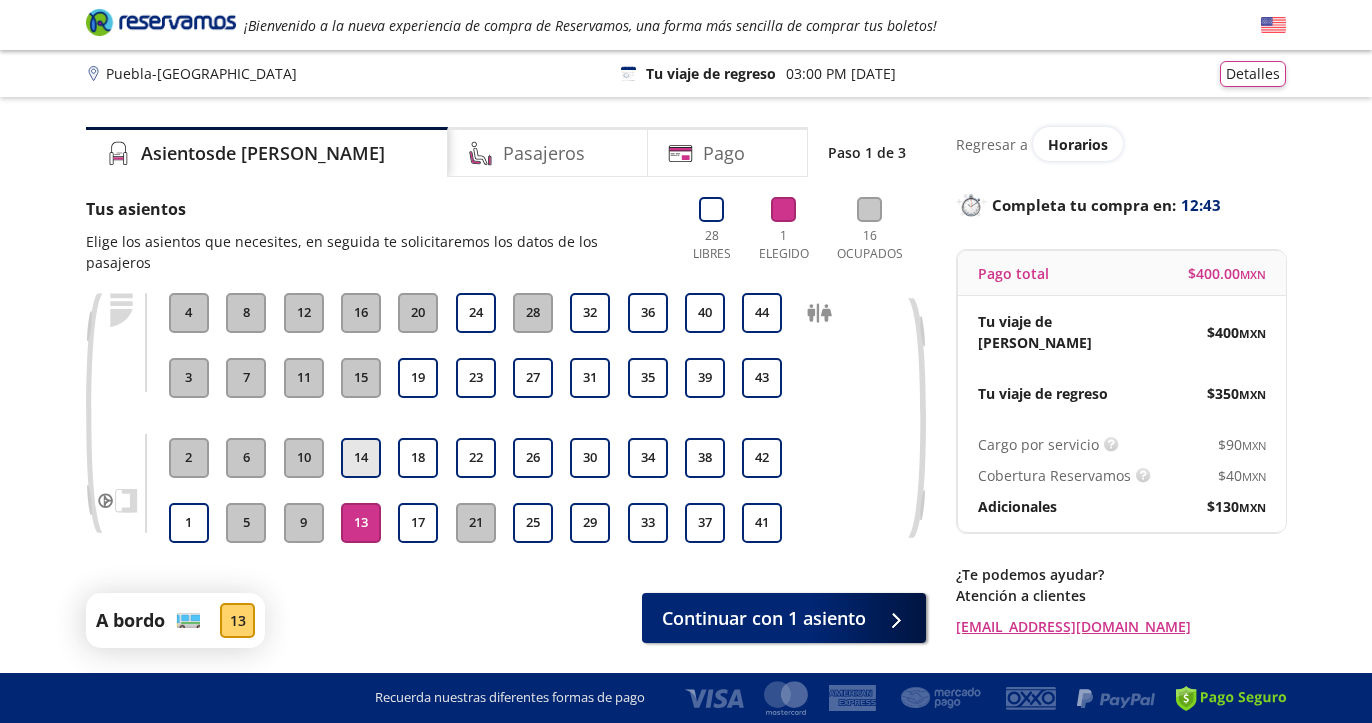 click on "14" at bounding box center (361, 458) 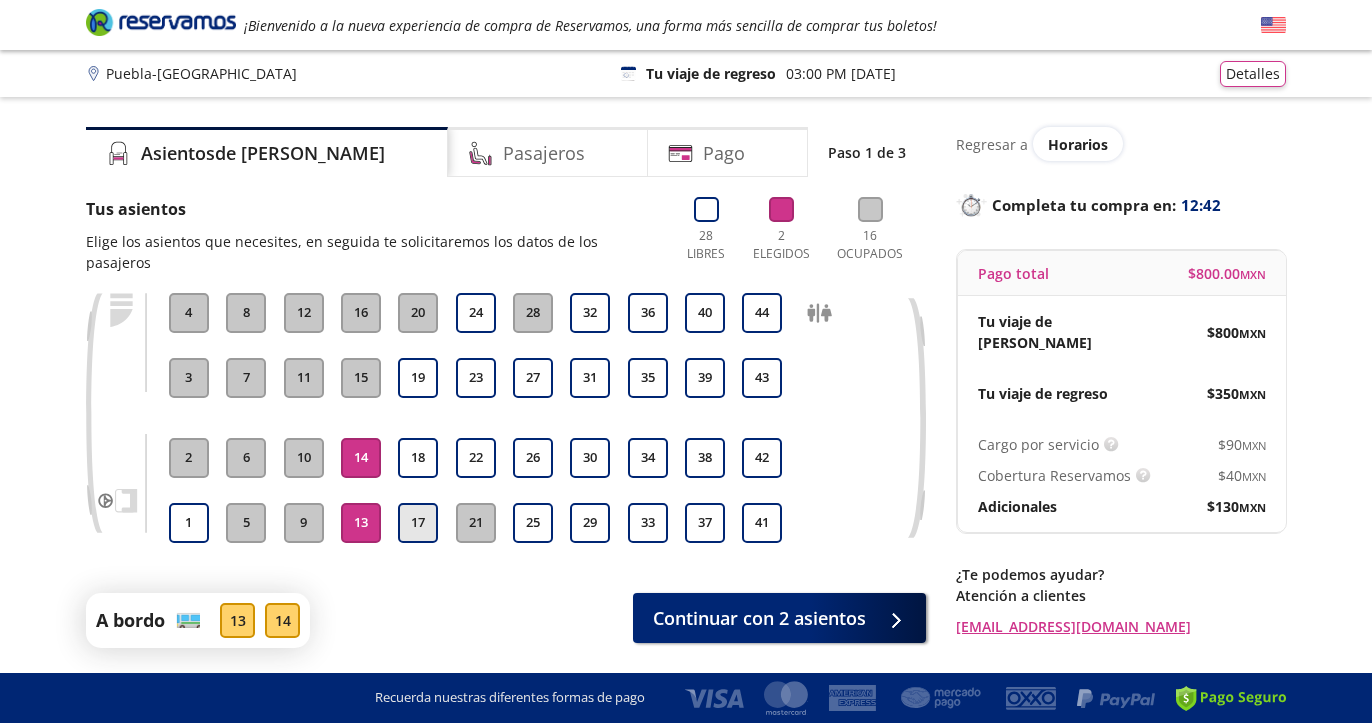 click on "17" at bounding box center (418, 523) 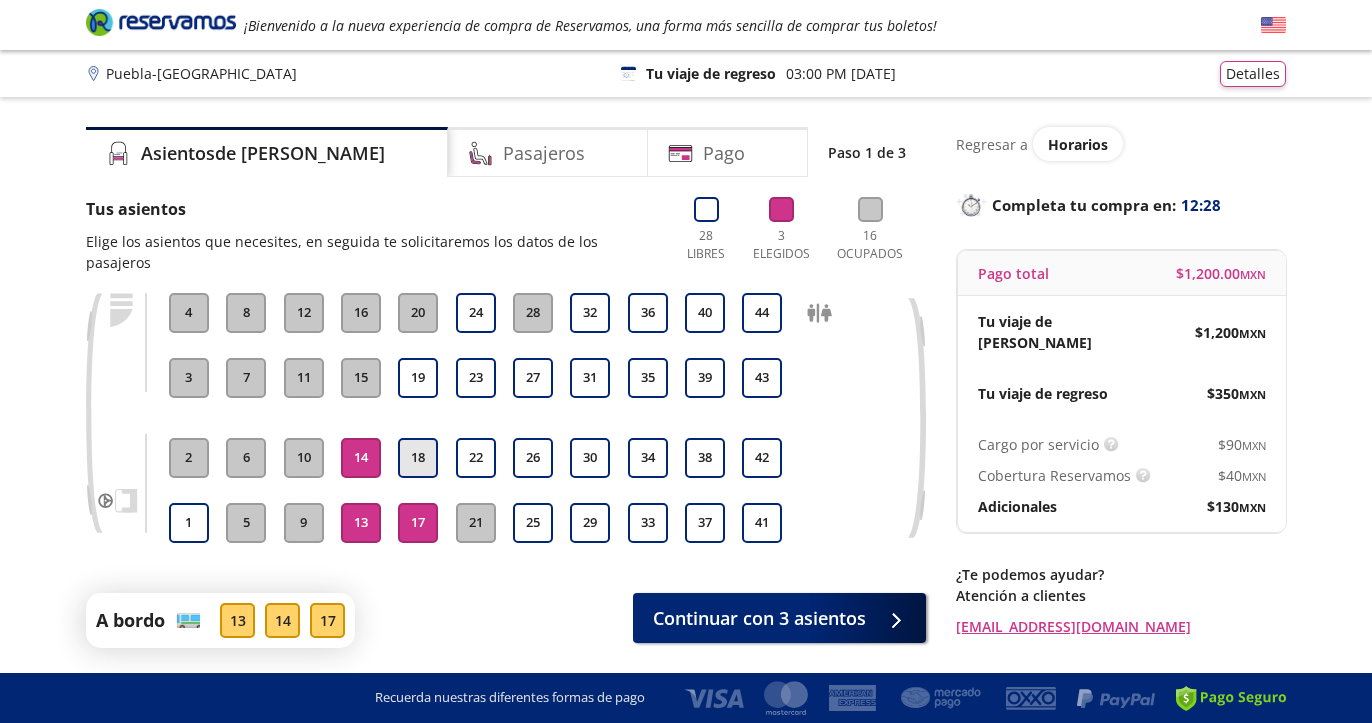 click on "18" at bounding box center (418, 458) 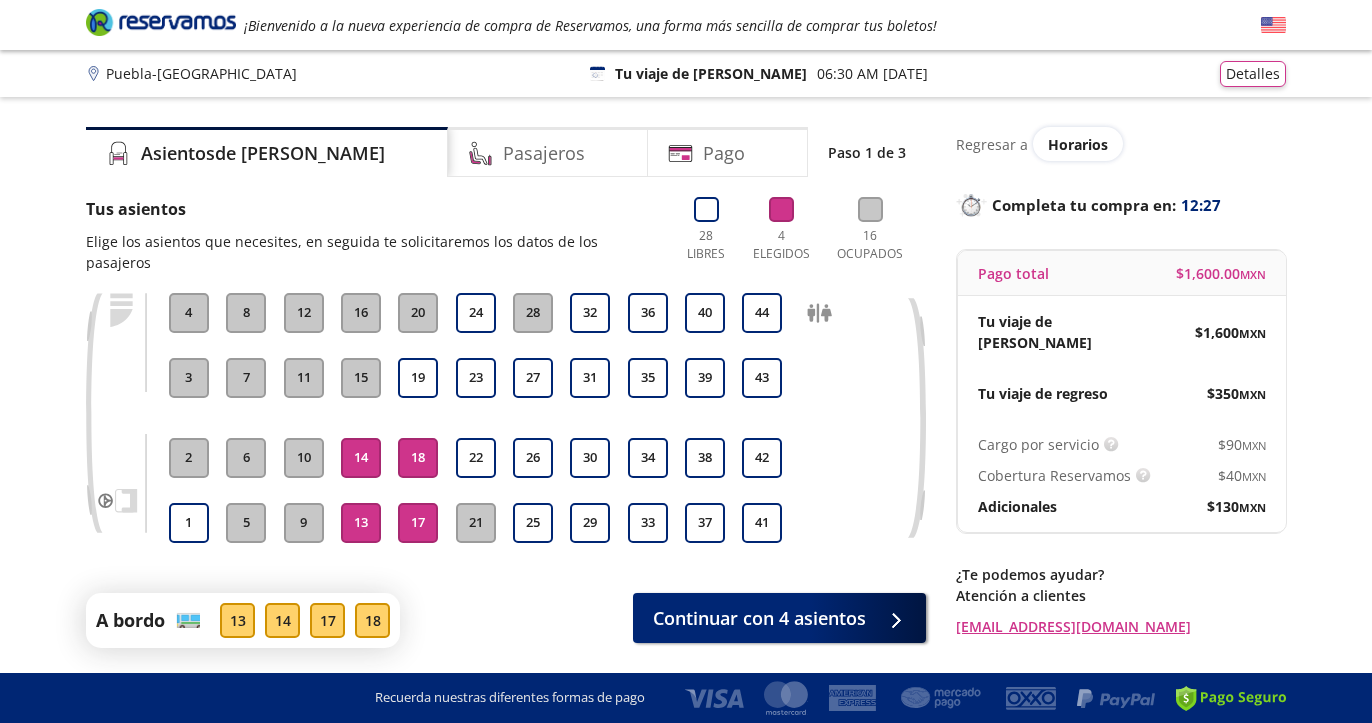 click on "17" at bounding box center (418, 523) 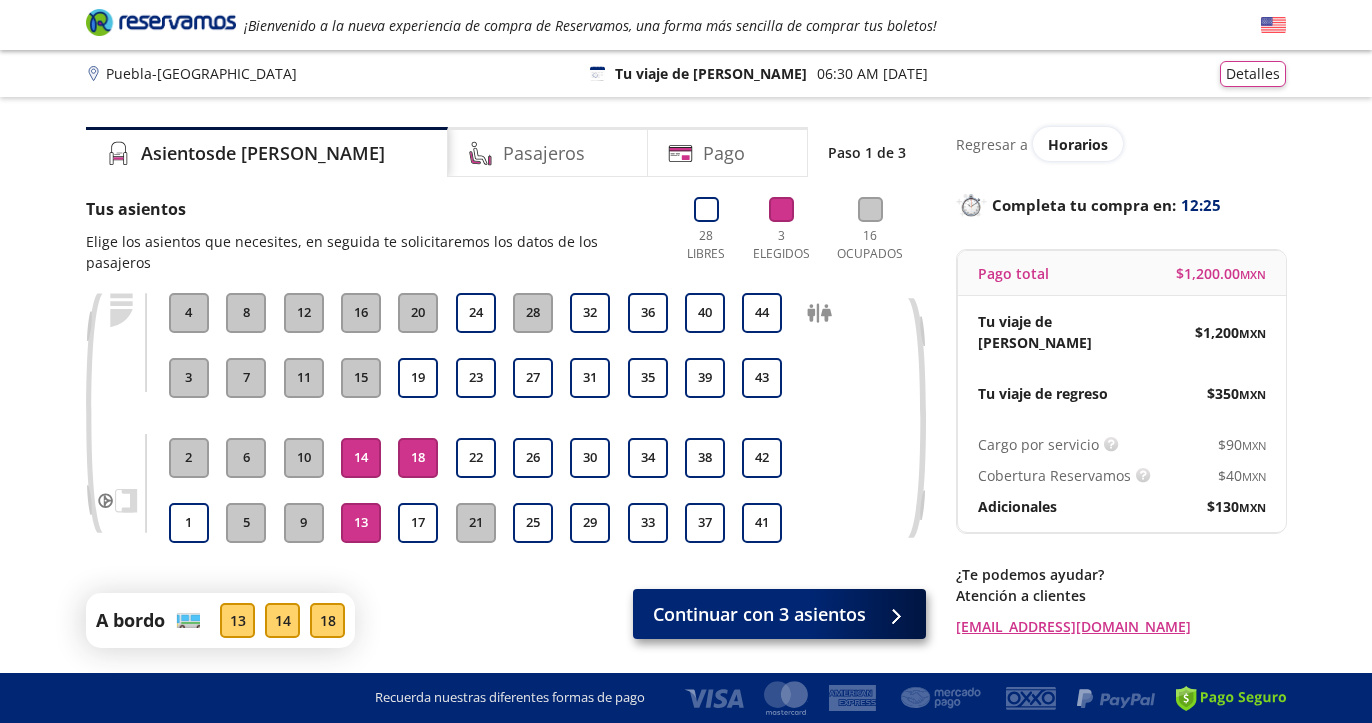click on "Continuar con 3 asientos" at bounding box center (759, 614) 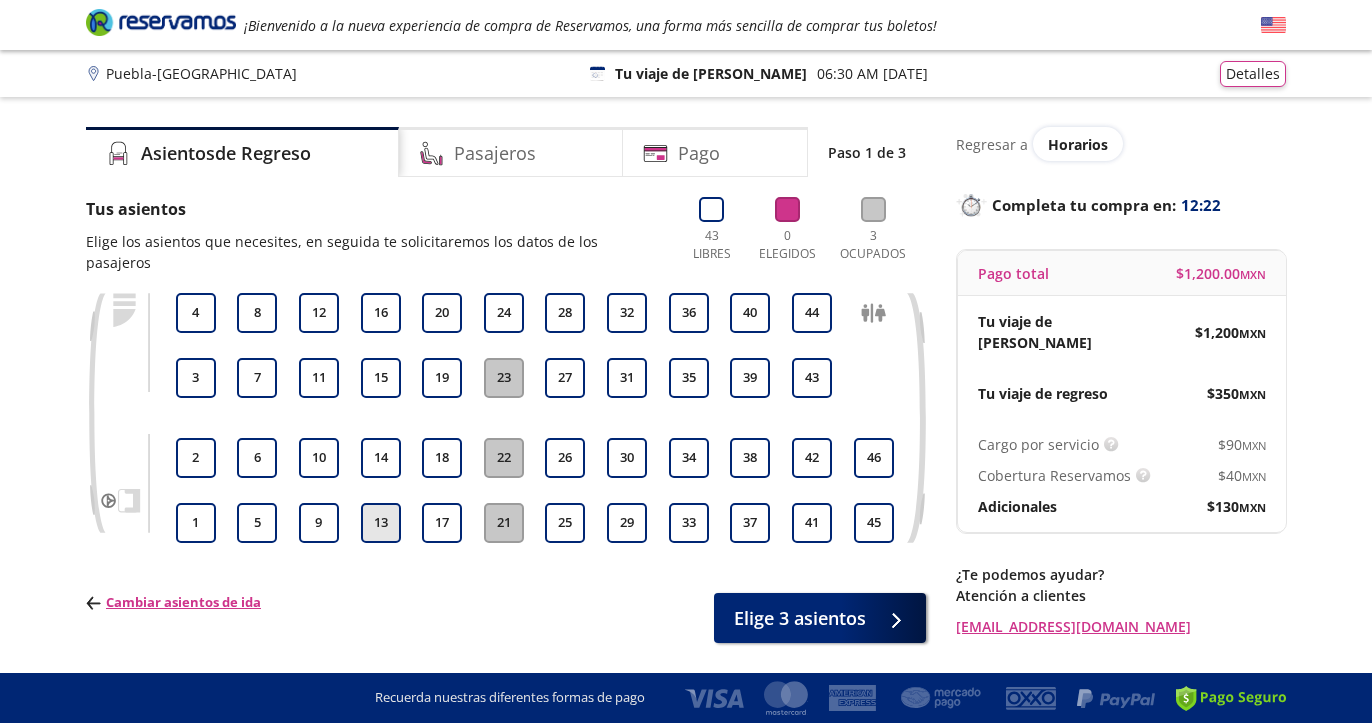 click on "13" at bounding box center (381, 523) 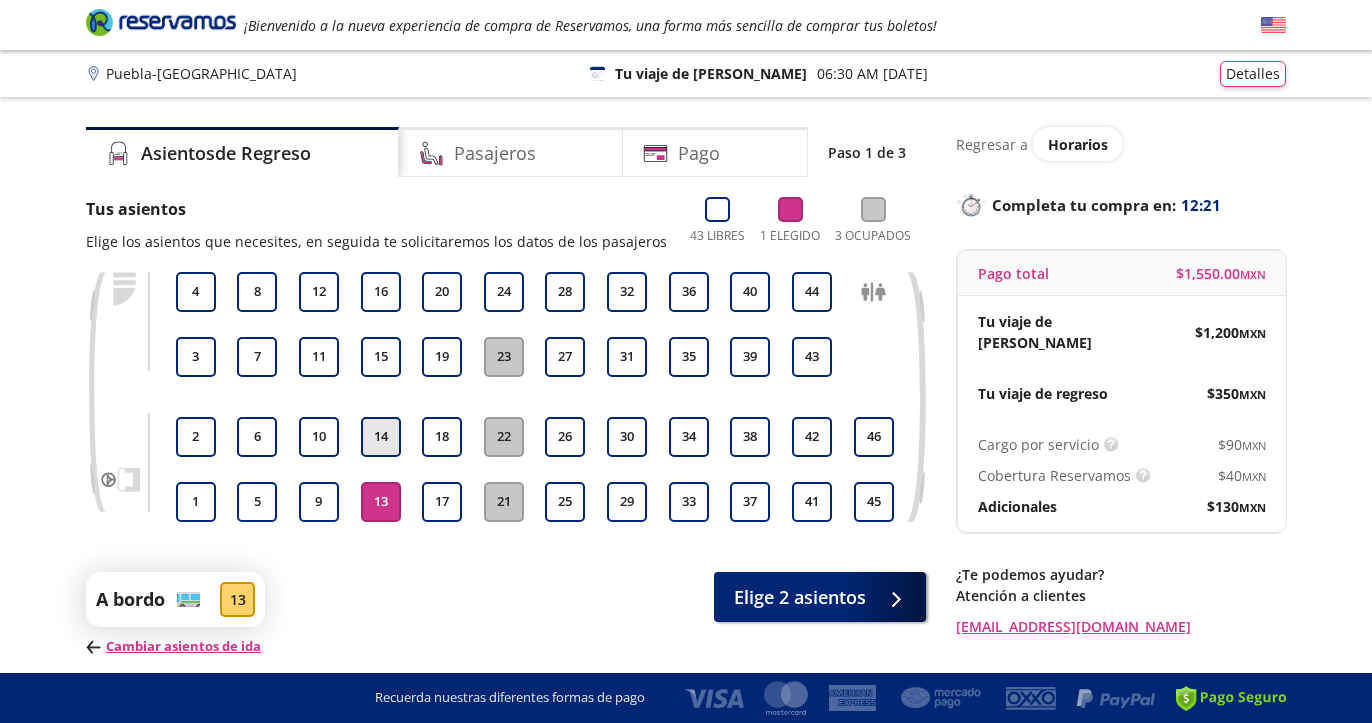 click on "14" at bounding box center [381, 437] 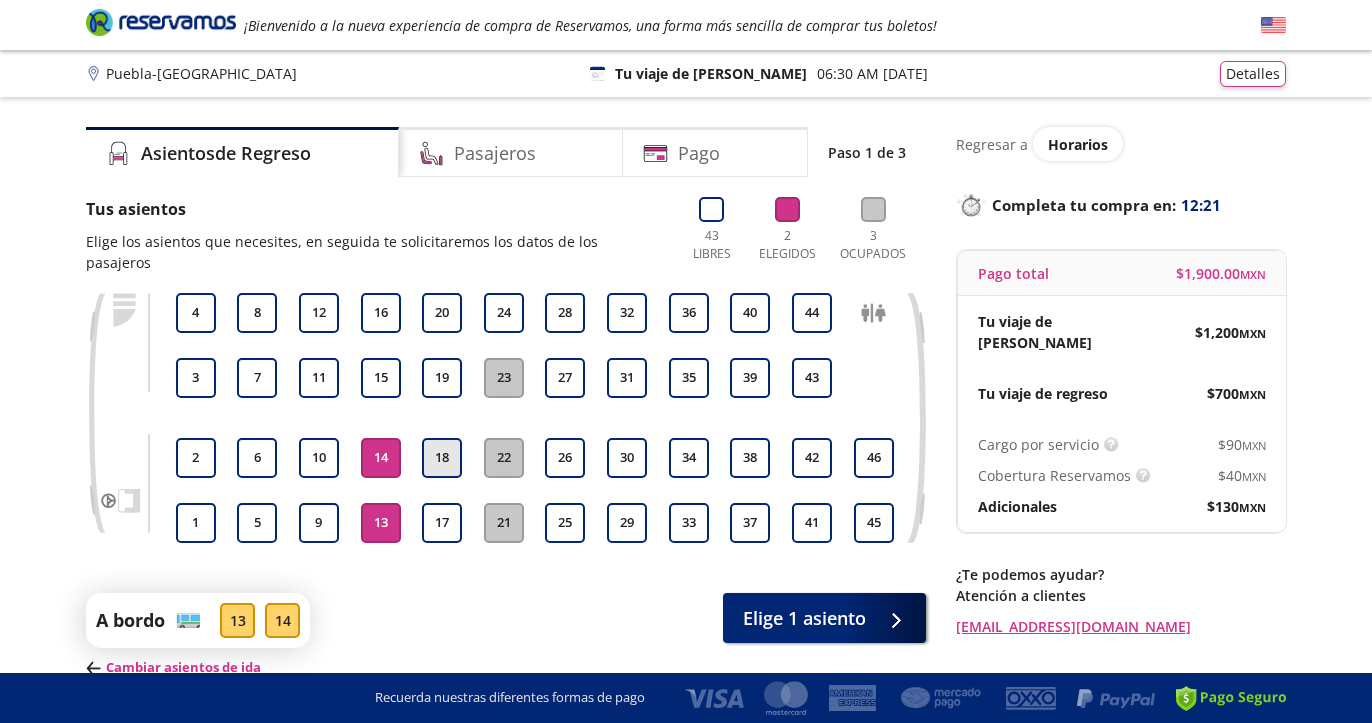 click on "18" at bounding box center (442, 458) 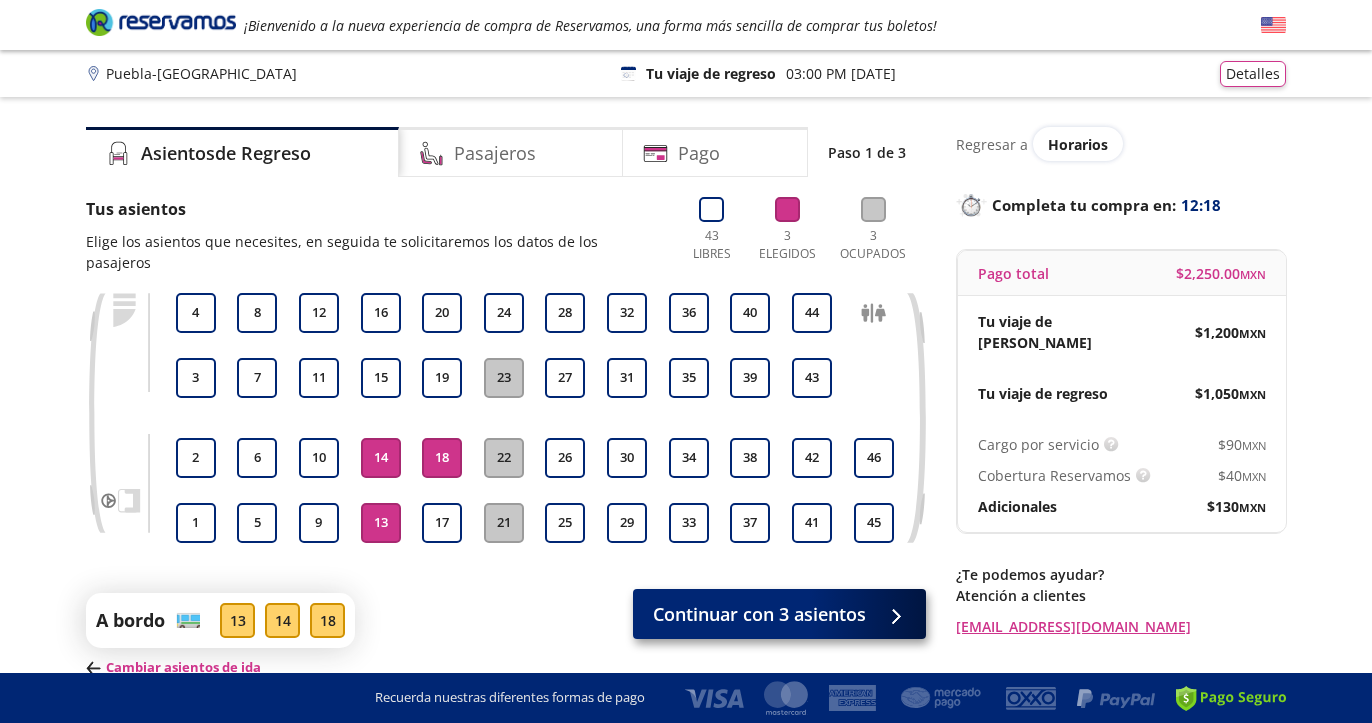 click on "Continuar con 3 asientos" at bounding box center [759, 614] 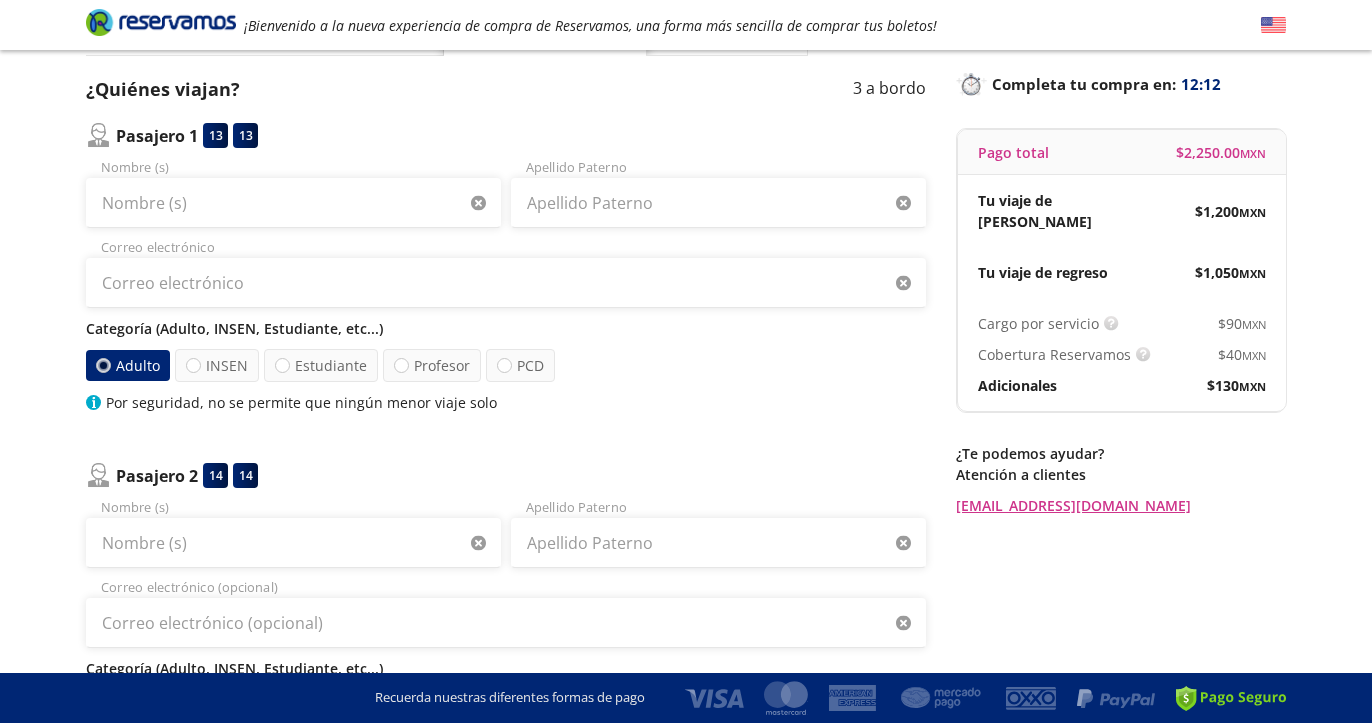 scroll, scrollTop: 118, scrollLeft: 0, axis: vertical 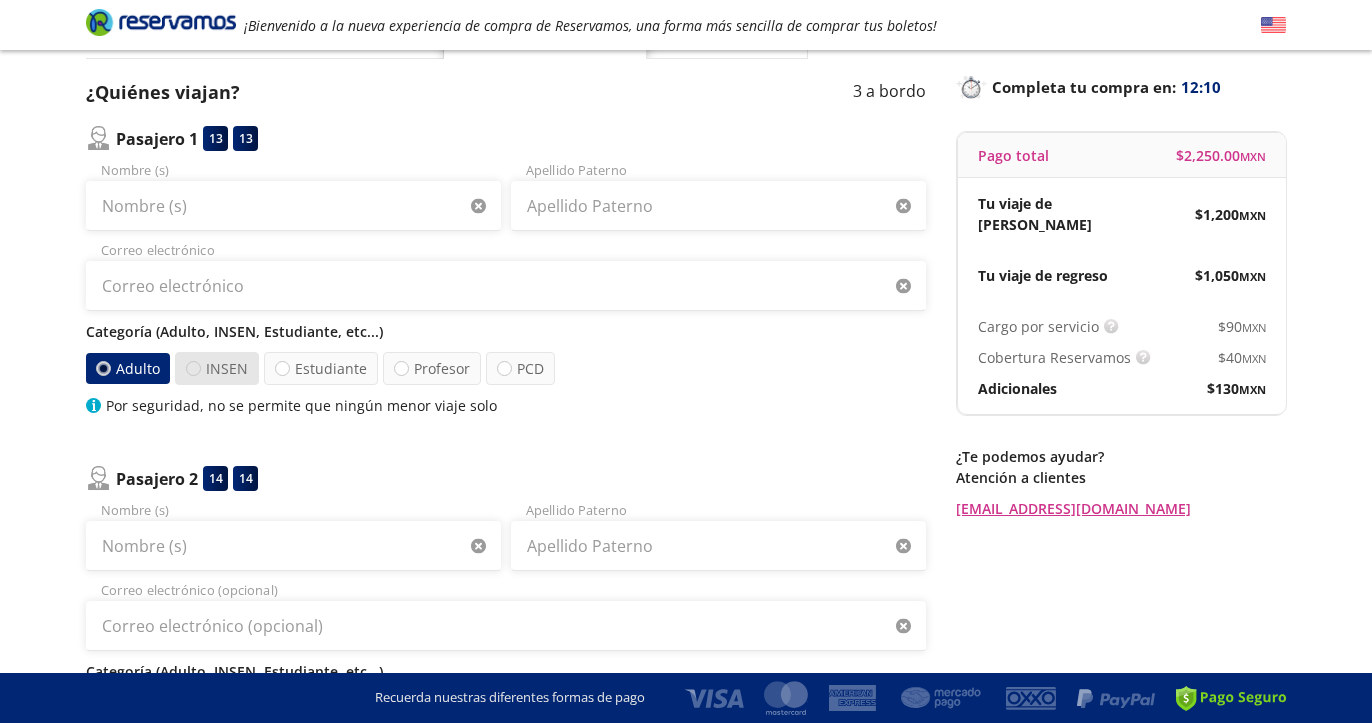 click at bounding box center (193, 368) 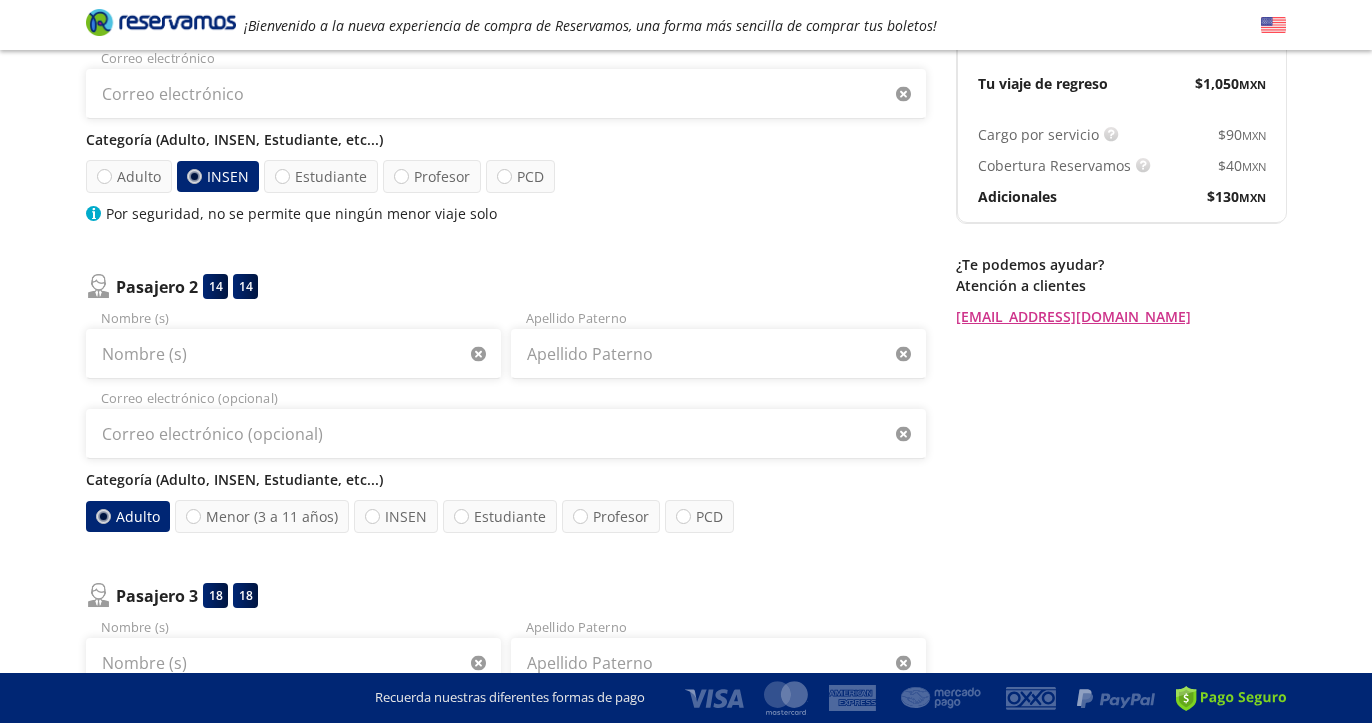 scroll, scrollTop: 311, scrollLeft: 0, axis: vertical 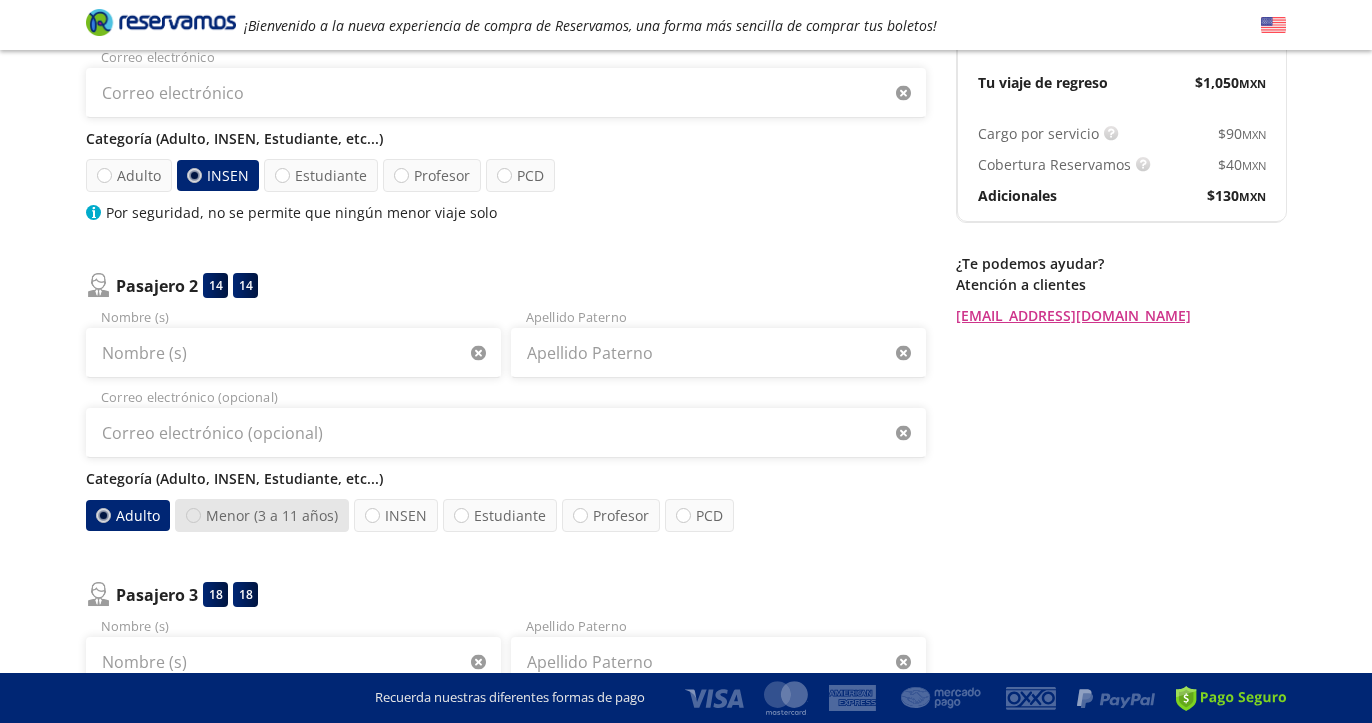click at bounding box center [193, 515] 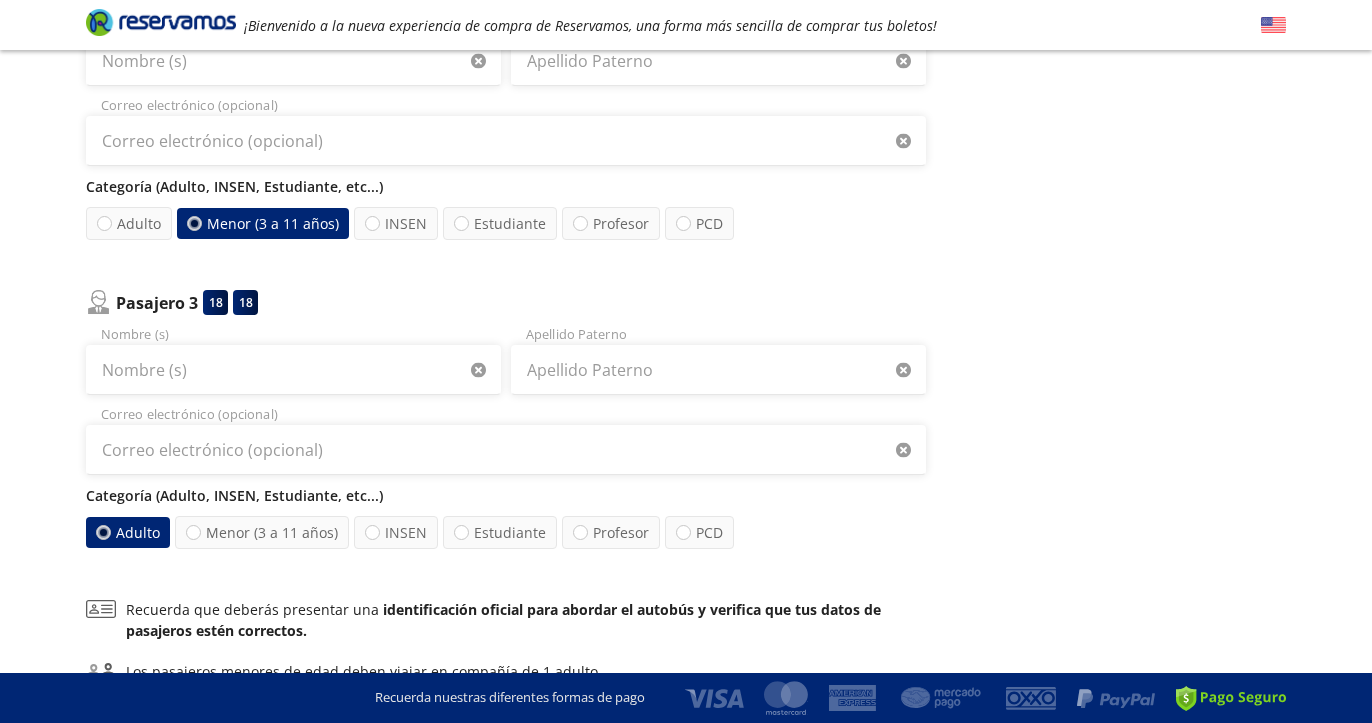 scroll, scrollTop: 607, scrollLeft: 0, axis: vertical 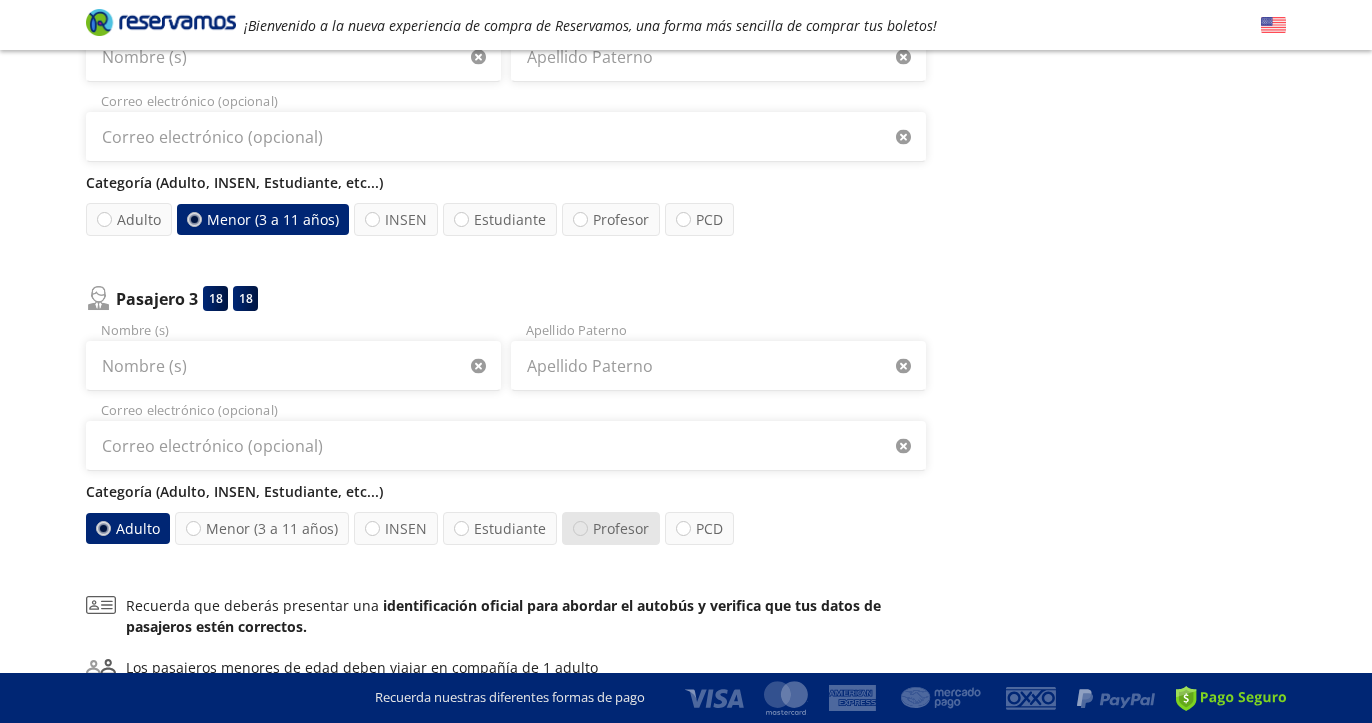 click at bounding box center [580, 528] 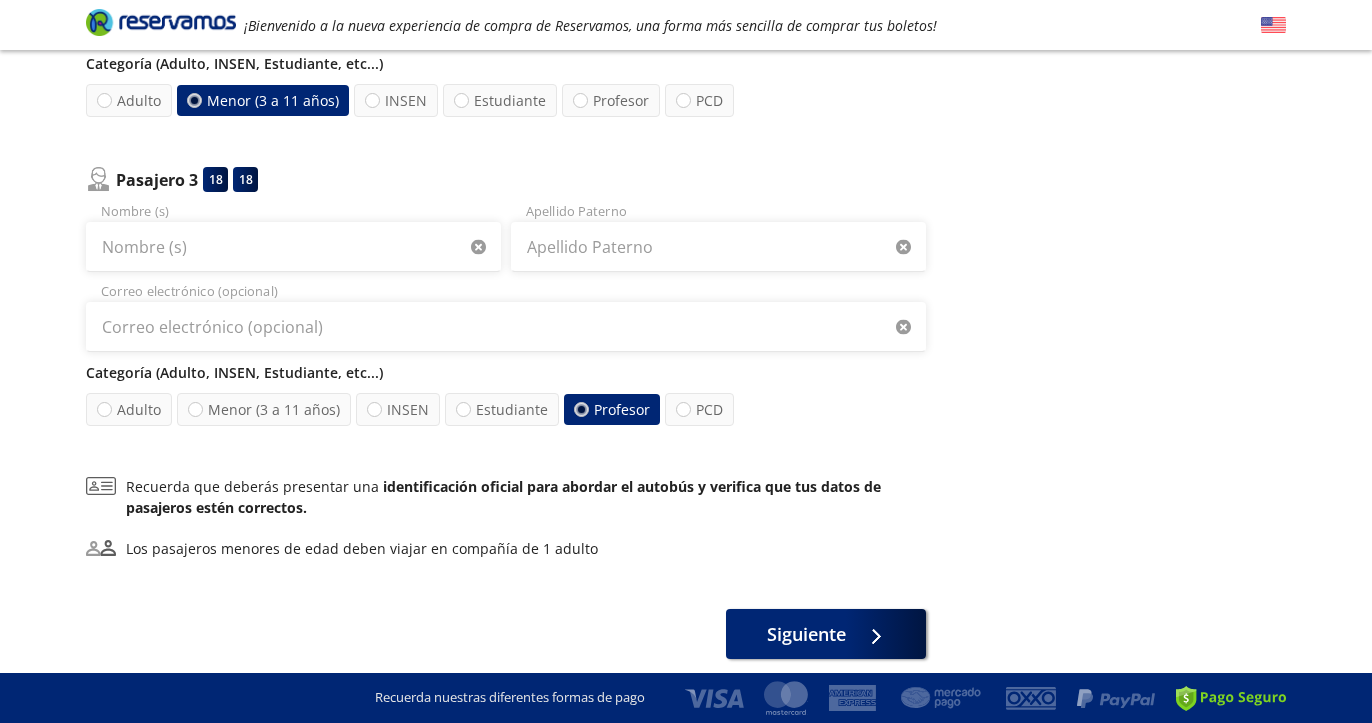 scroll, scrollTop: 729, scrollLeft: 0, axis: vertical 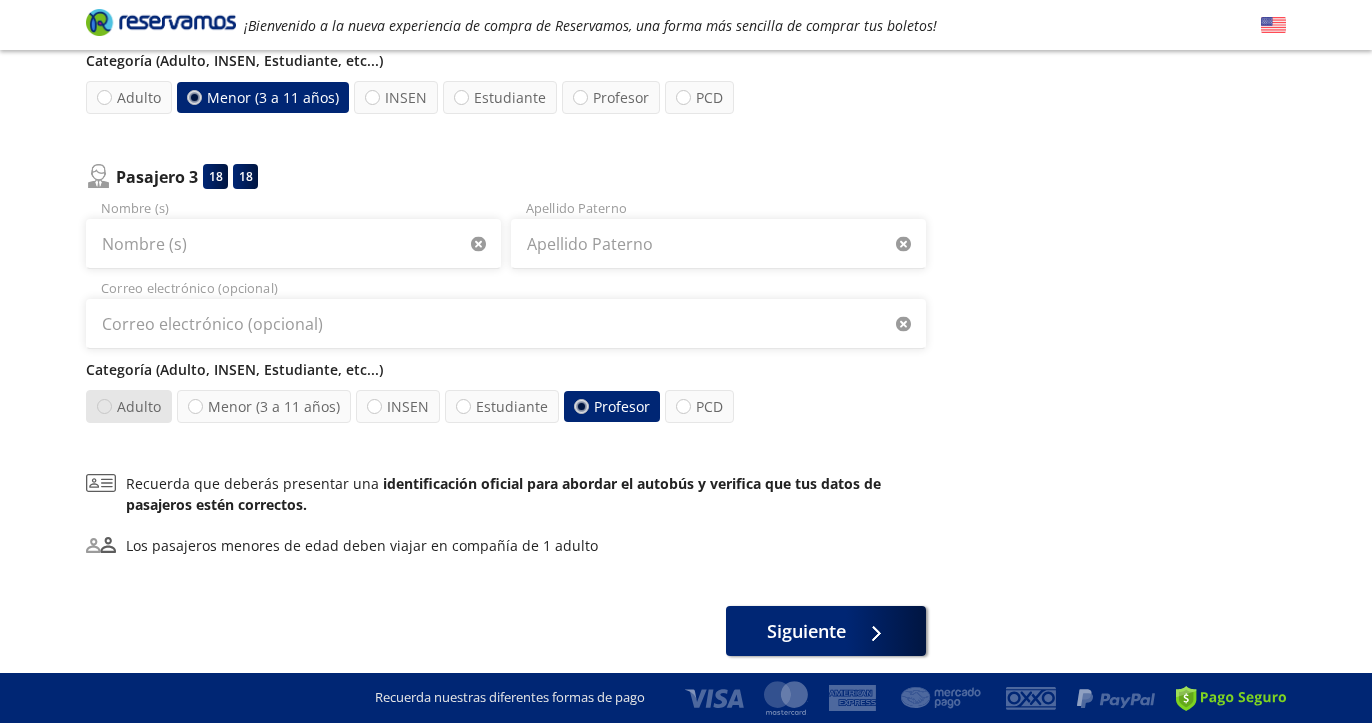 click at bounding box center (104, 407) 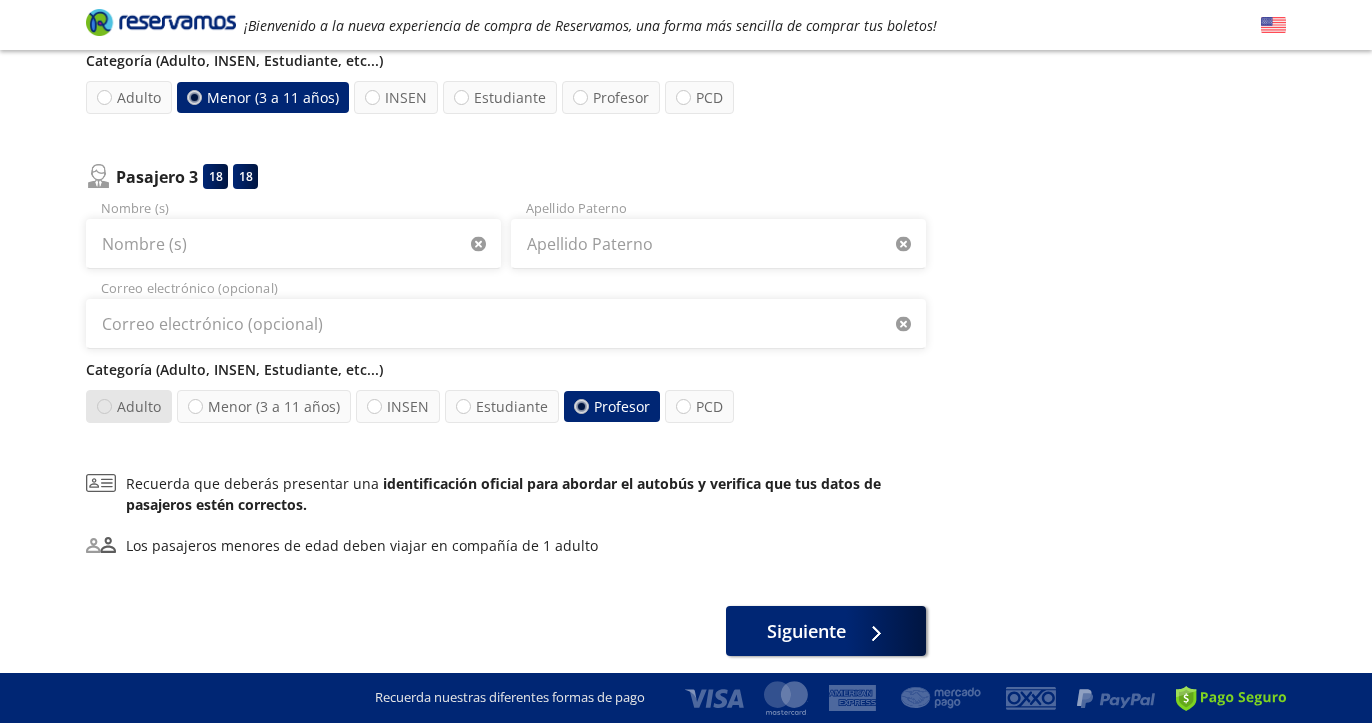 radio on "true" 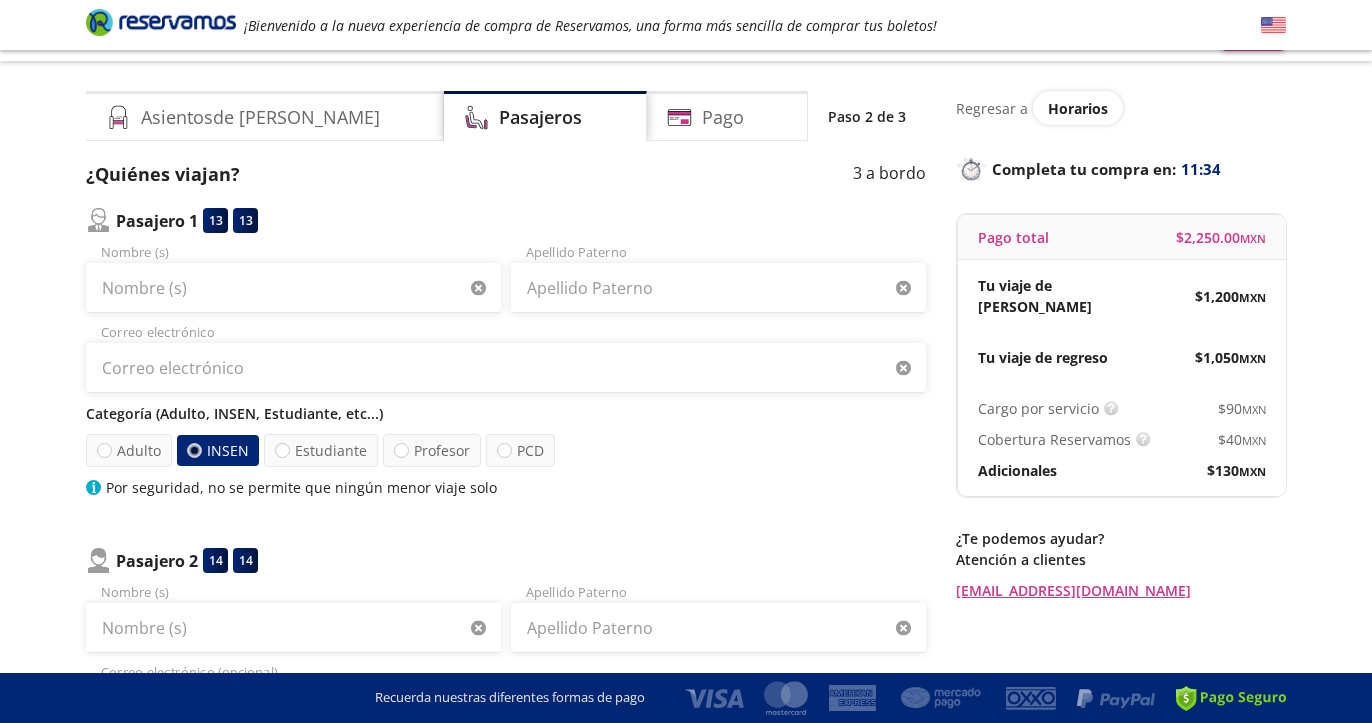 scroll, scrollTop: 7, scrollLeft: 0, axis: vertical 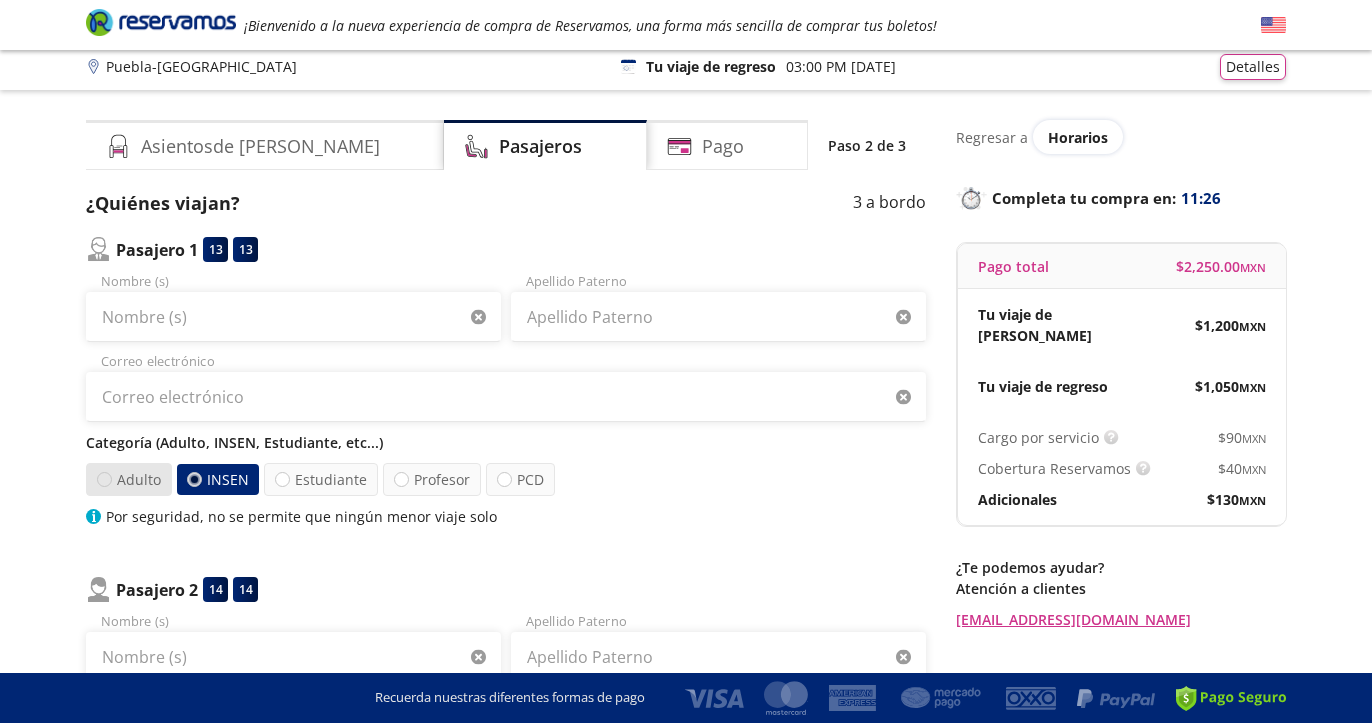 click at bounding box center [104, 479] 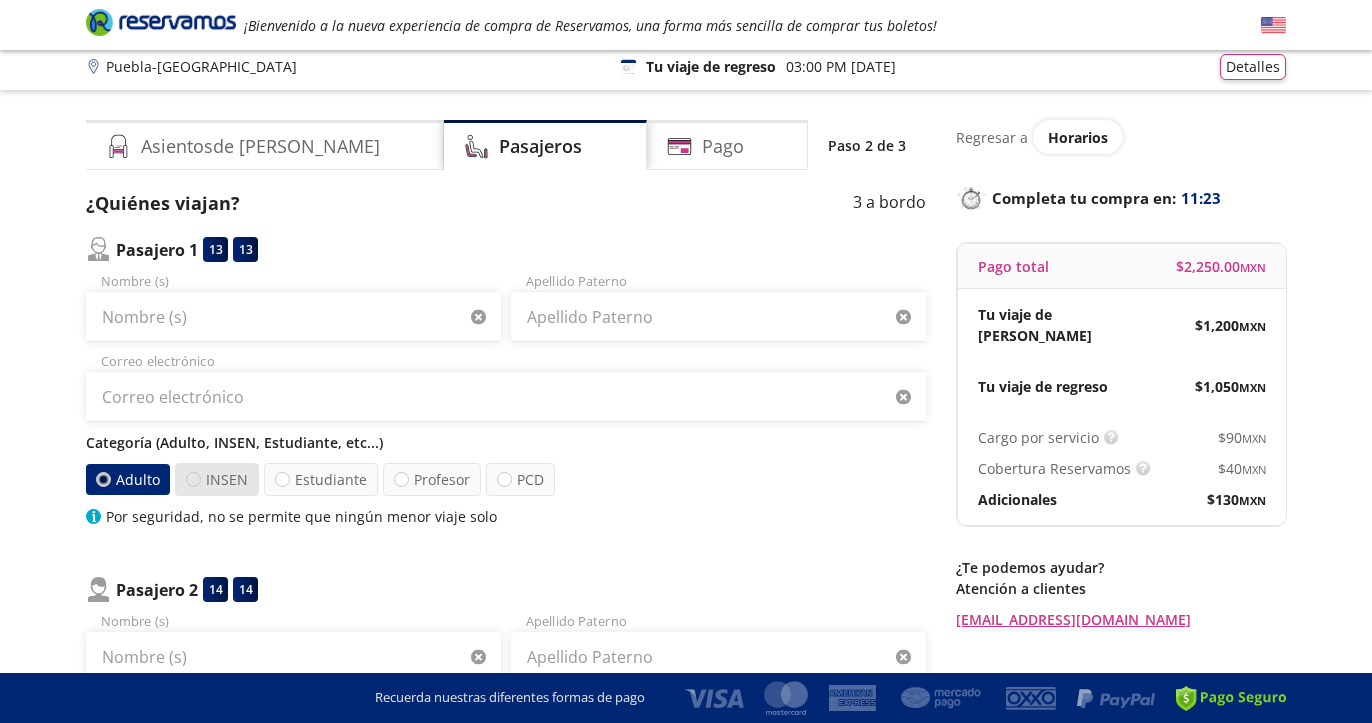 click at bounding box center (193, 479) 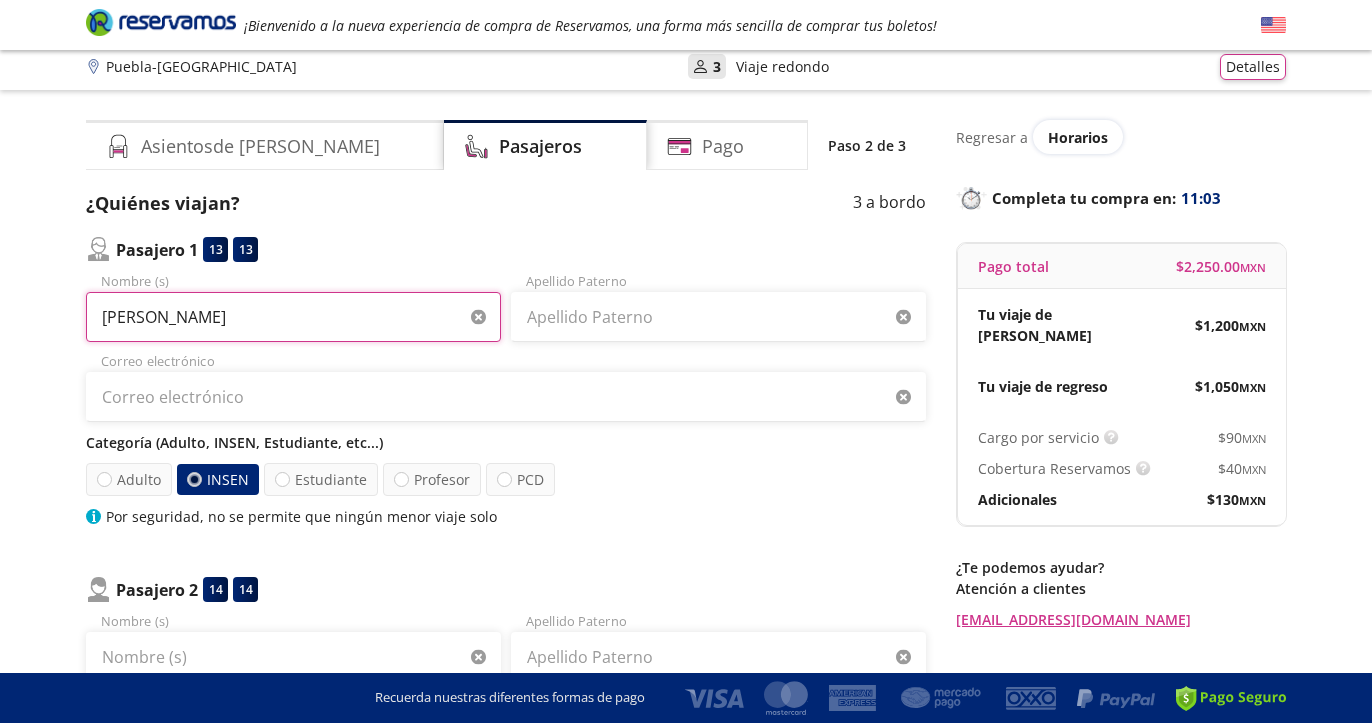 type on "[PERSON_NAME]" 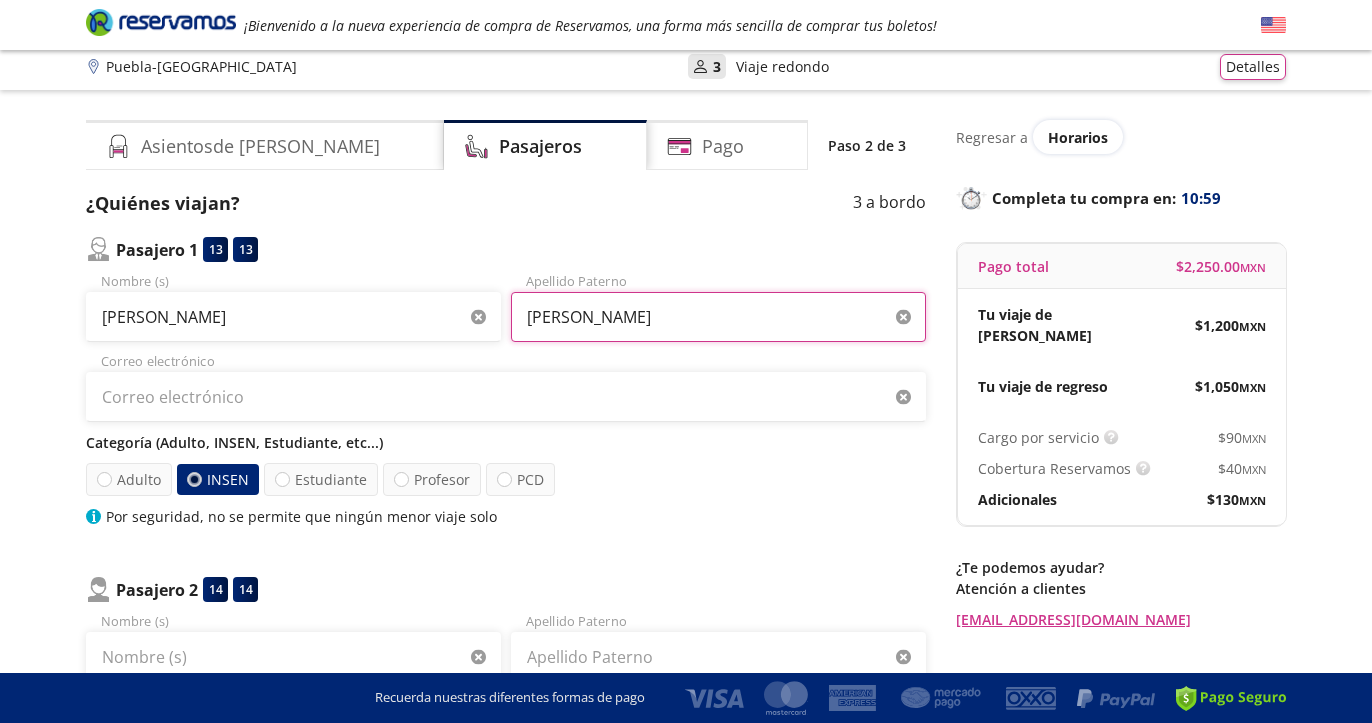 type on "[PERSON_NAME]" 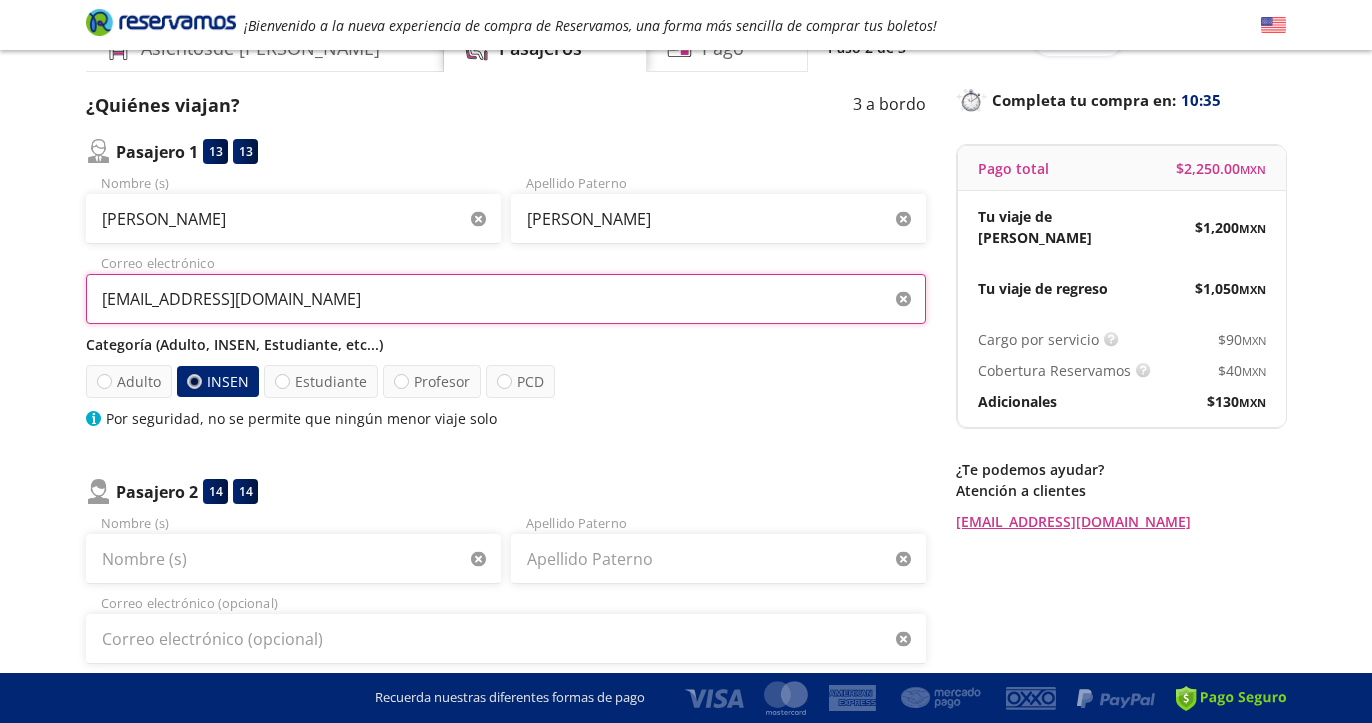 scroll, scrollTop: 121, scrollLeft: 0, axis: vertical 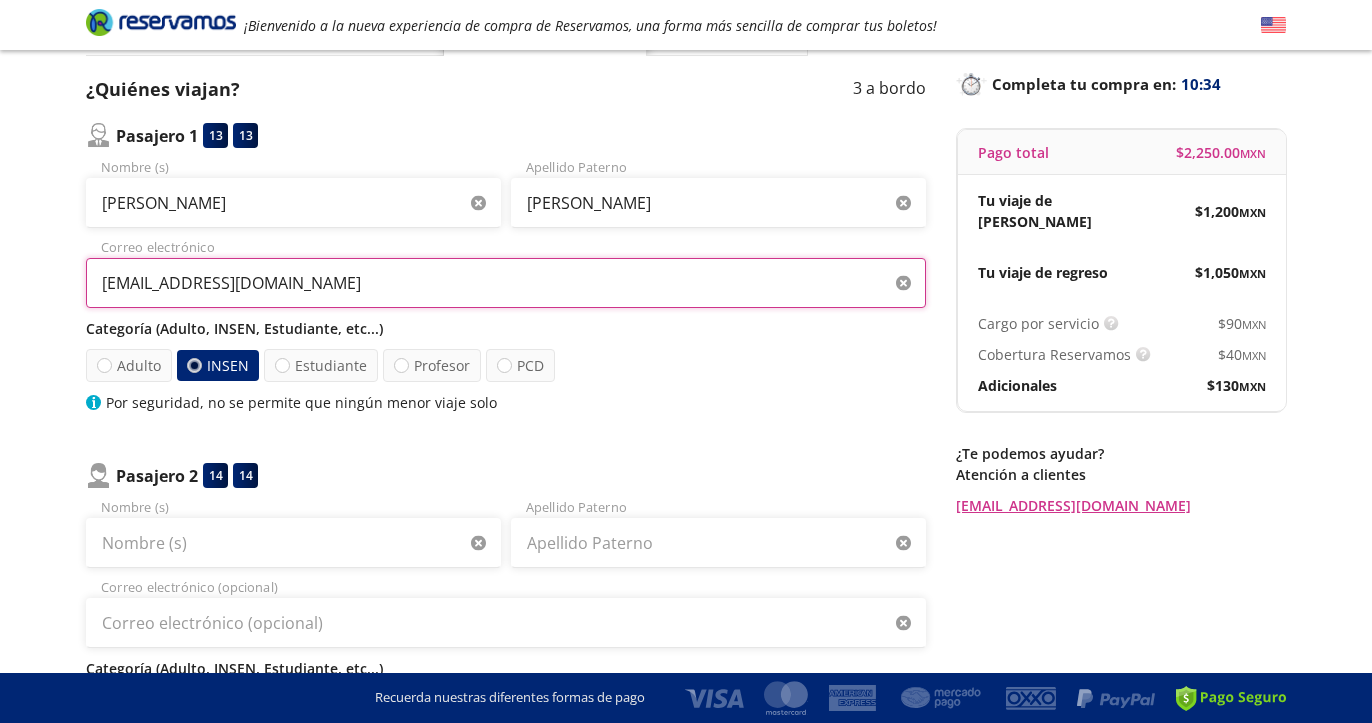 type on "[EMAIL_ADDRESS][DOMAIN_NAME]" 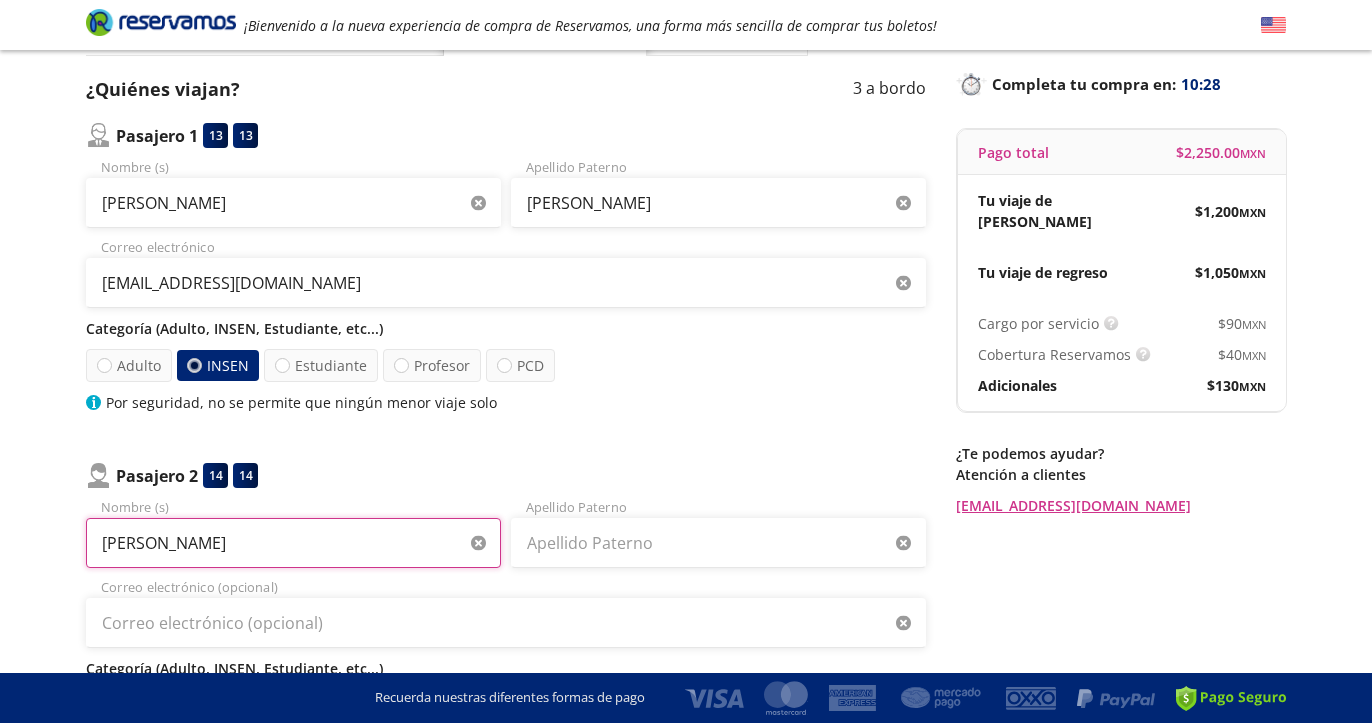 type on "[PERSON_NAME]" 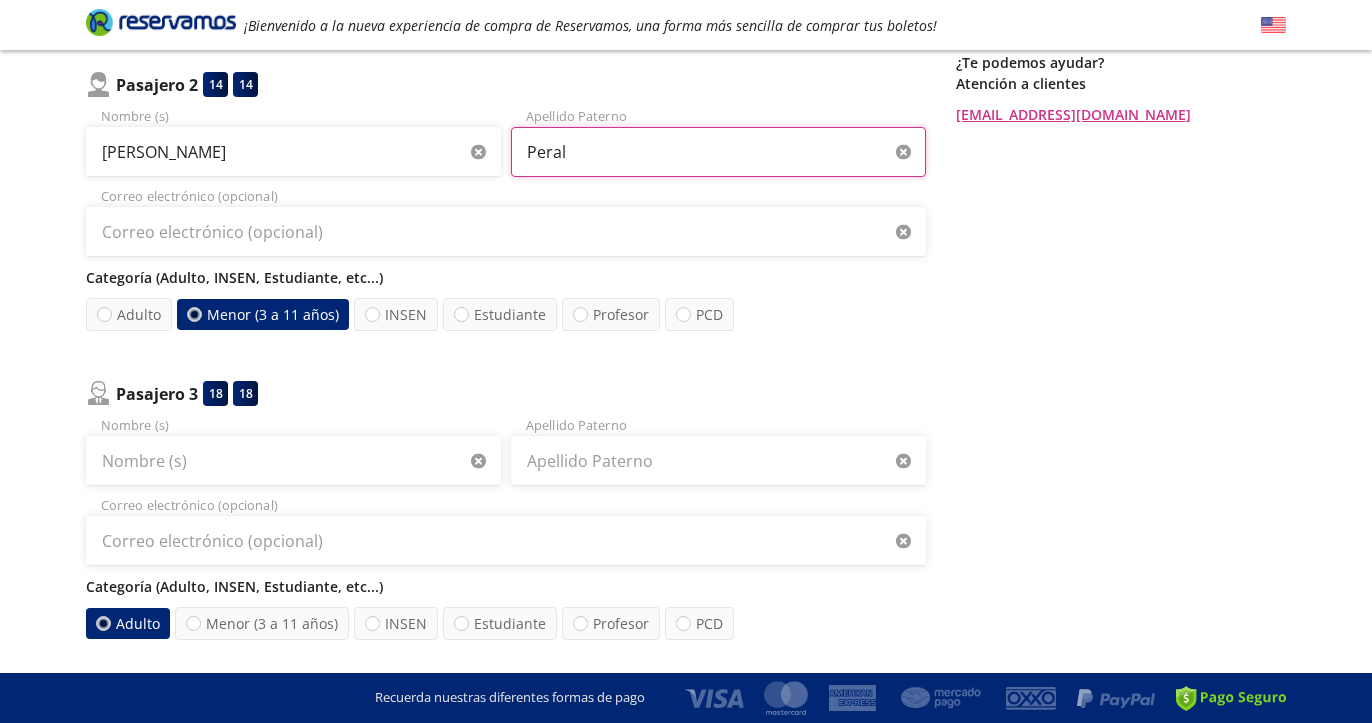 scroll, scrollTop: 513, scrollLeft: 0, axis: vertical 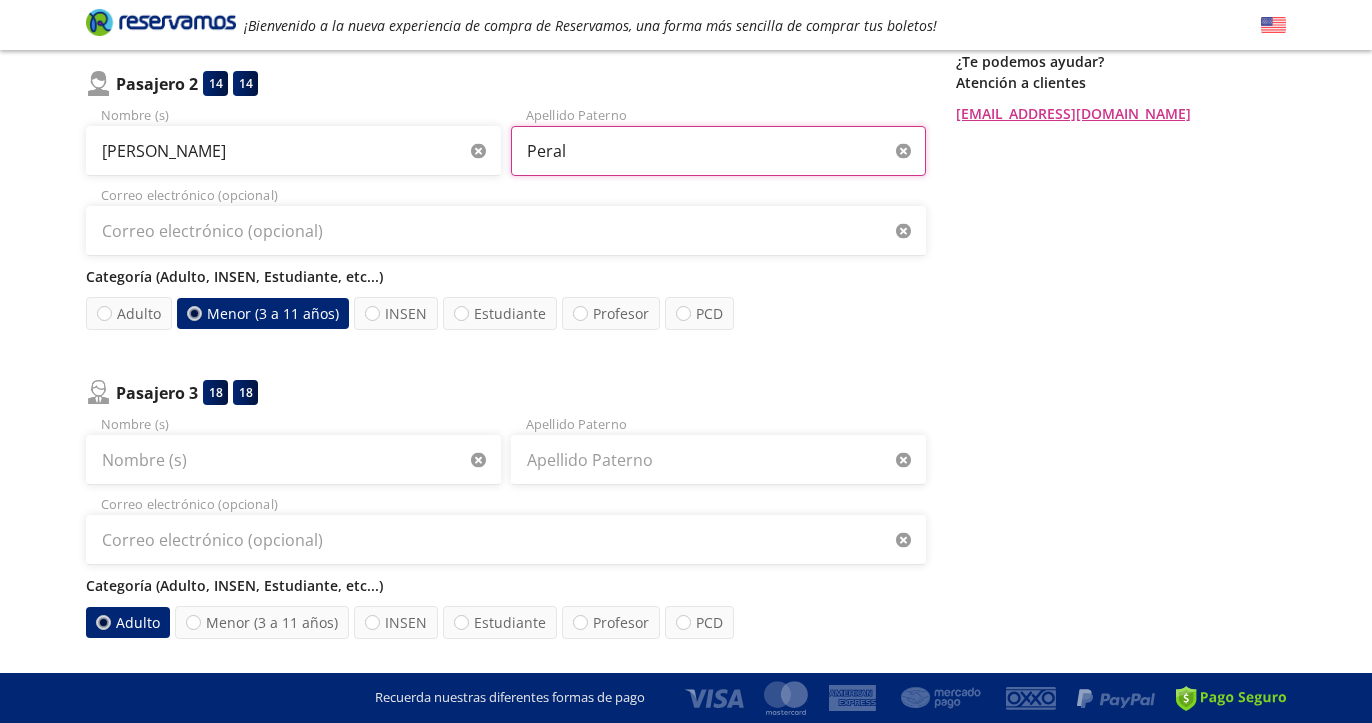 type on "Peral" 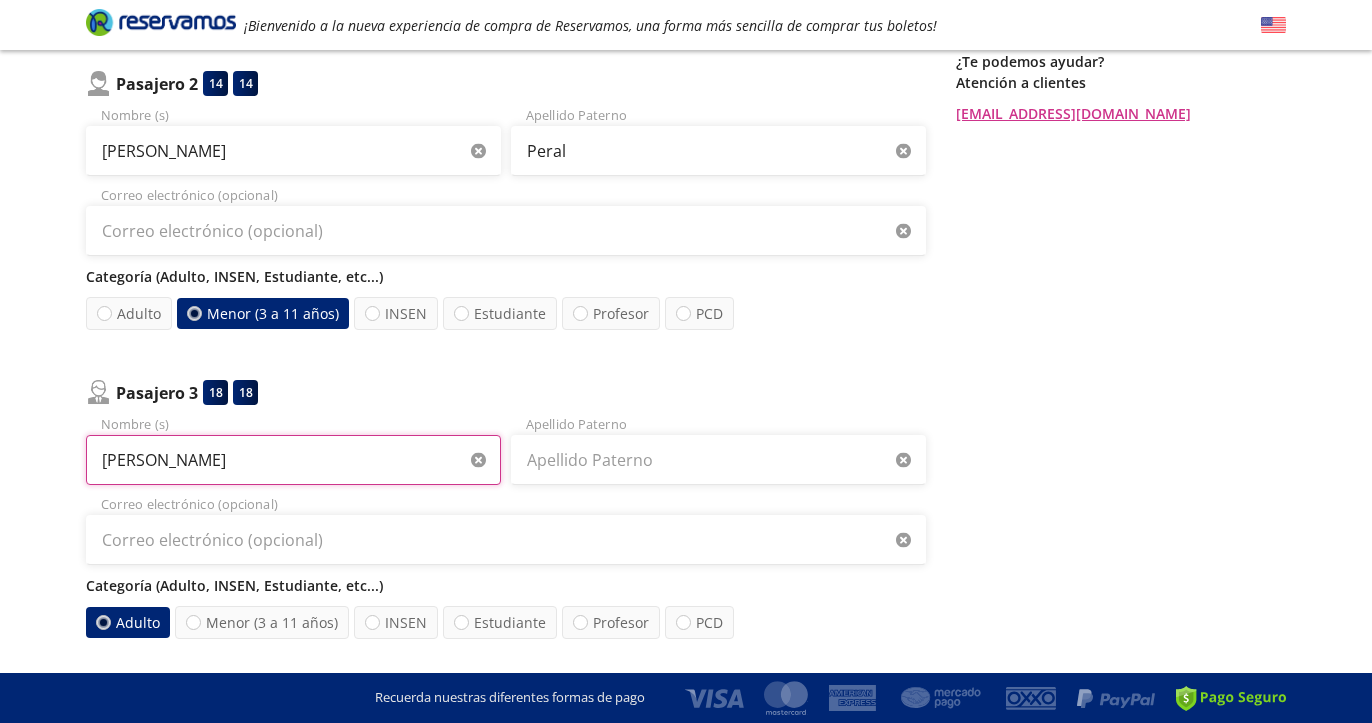 type on "[PERSON_NAME]" 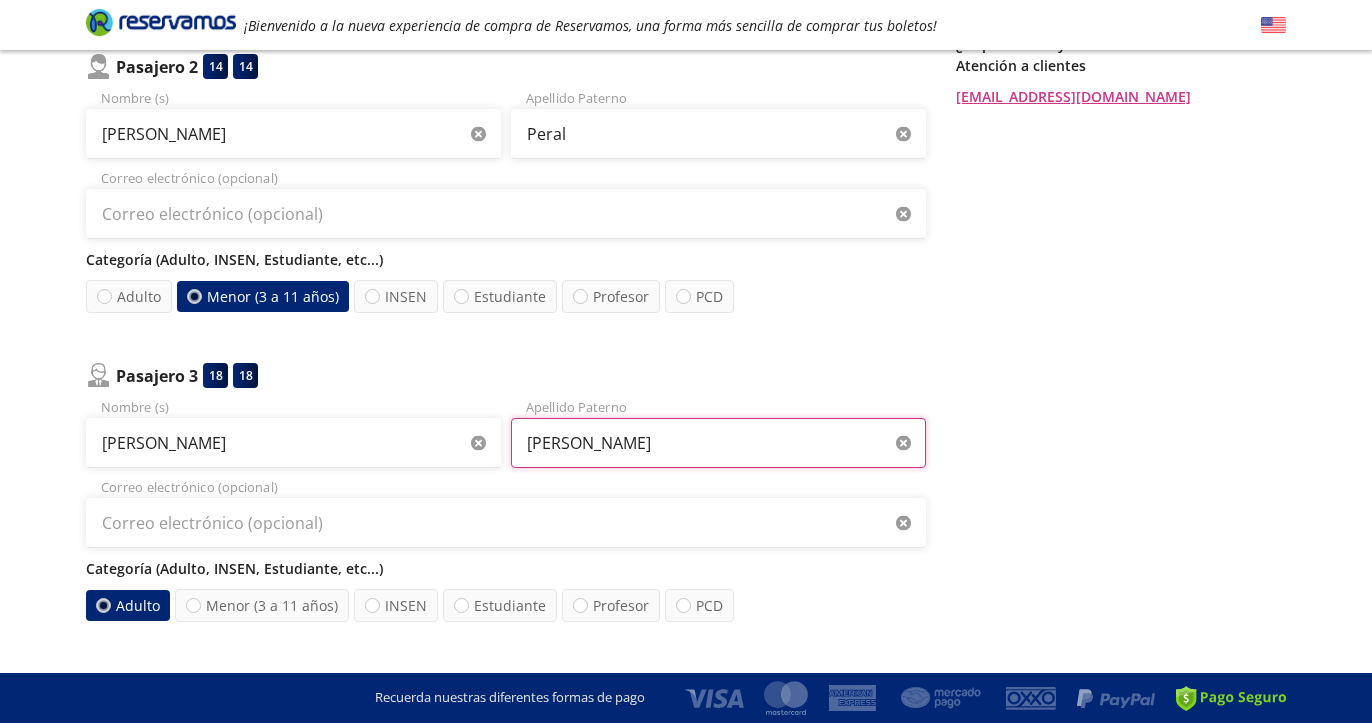 scroll, scrollTop: 531, scrollLeft: 0, axis: vertical 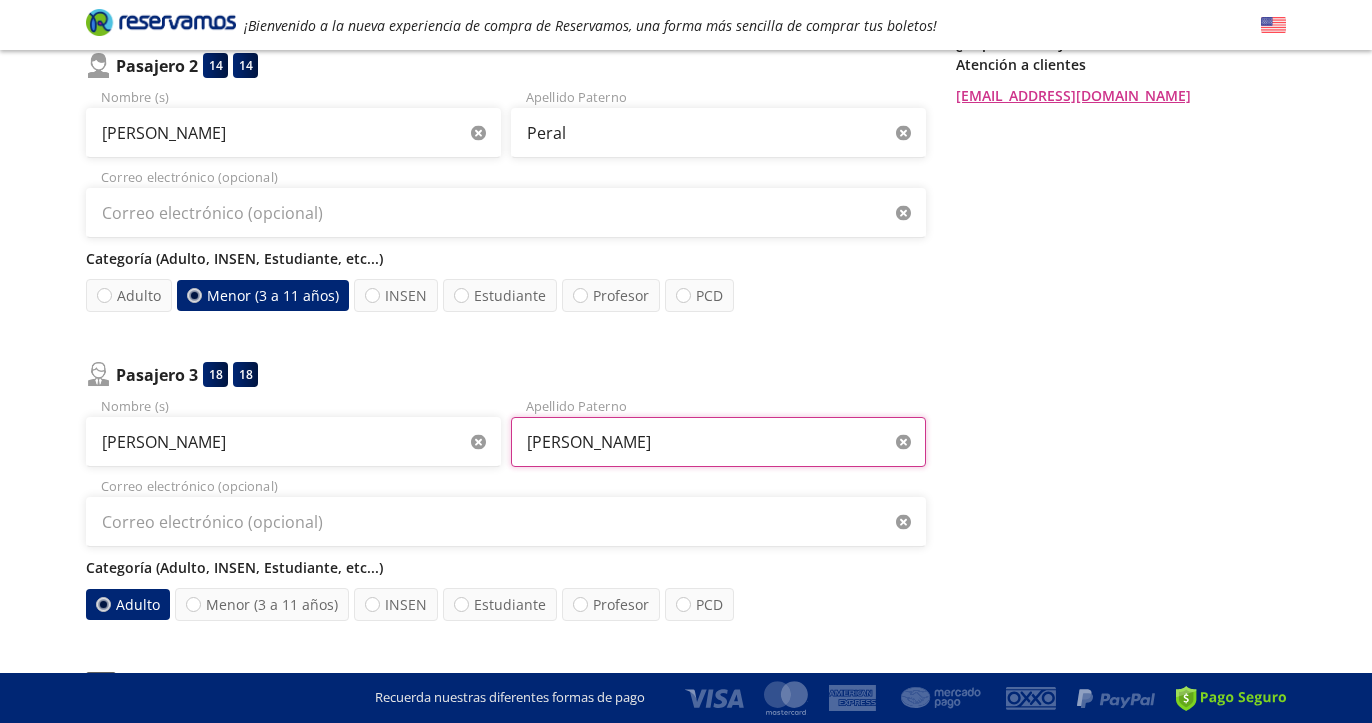 type on "[PERSON_NAME]" 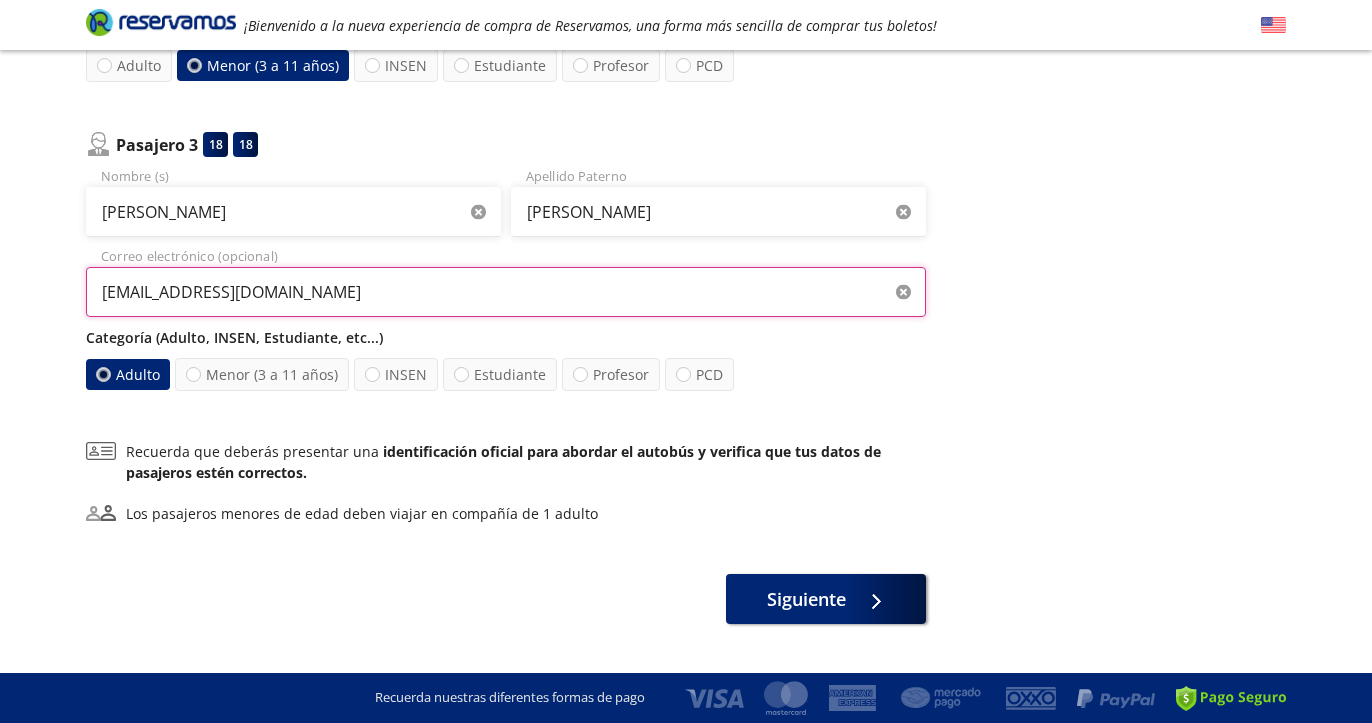 scroll, scrollTop: 764, scrollLeft: 0, axis: vertical 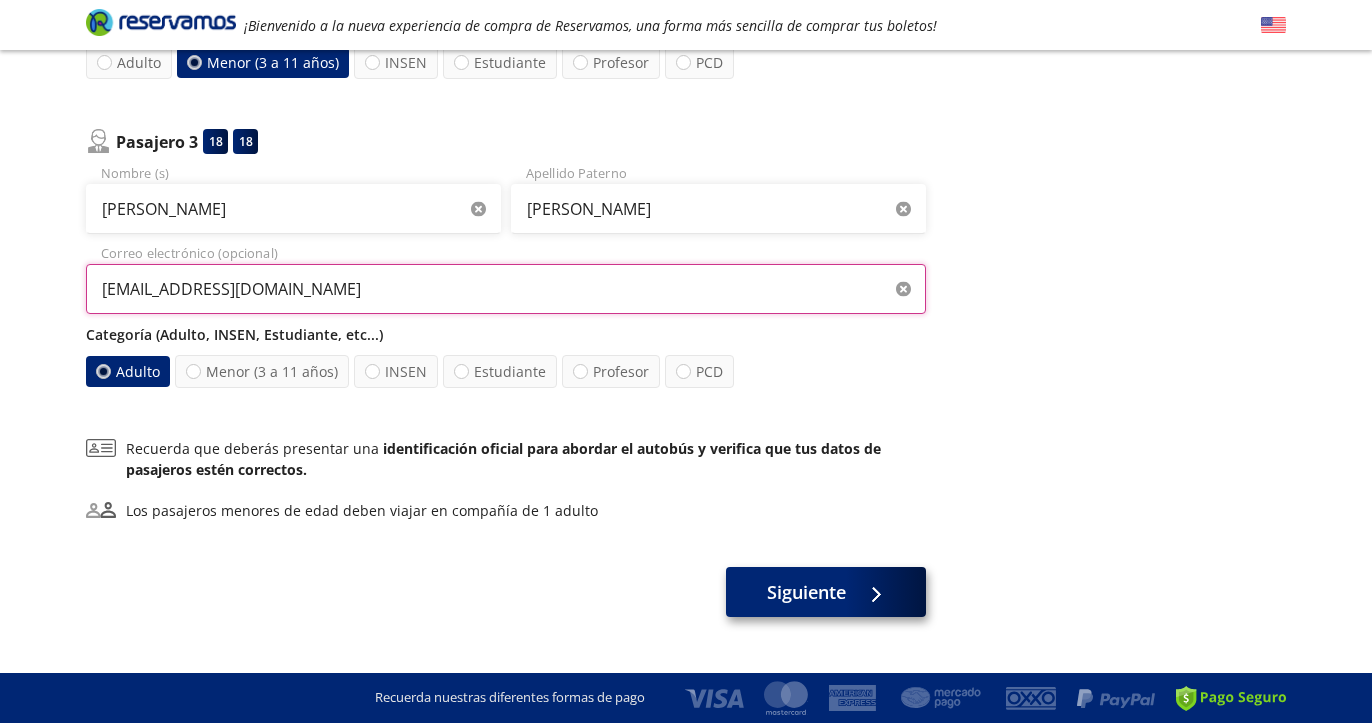 type on "[EMAIL_ADDRESS][DOMAIN_NAME]" 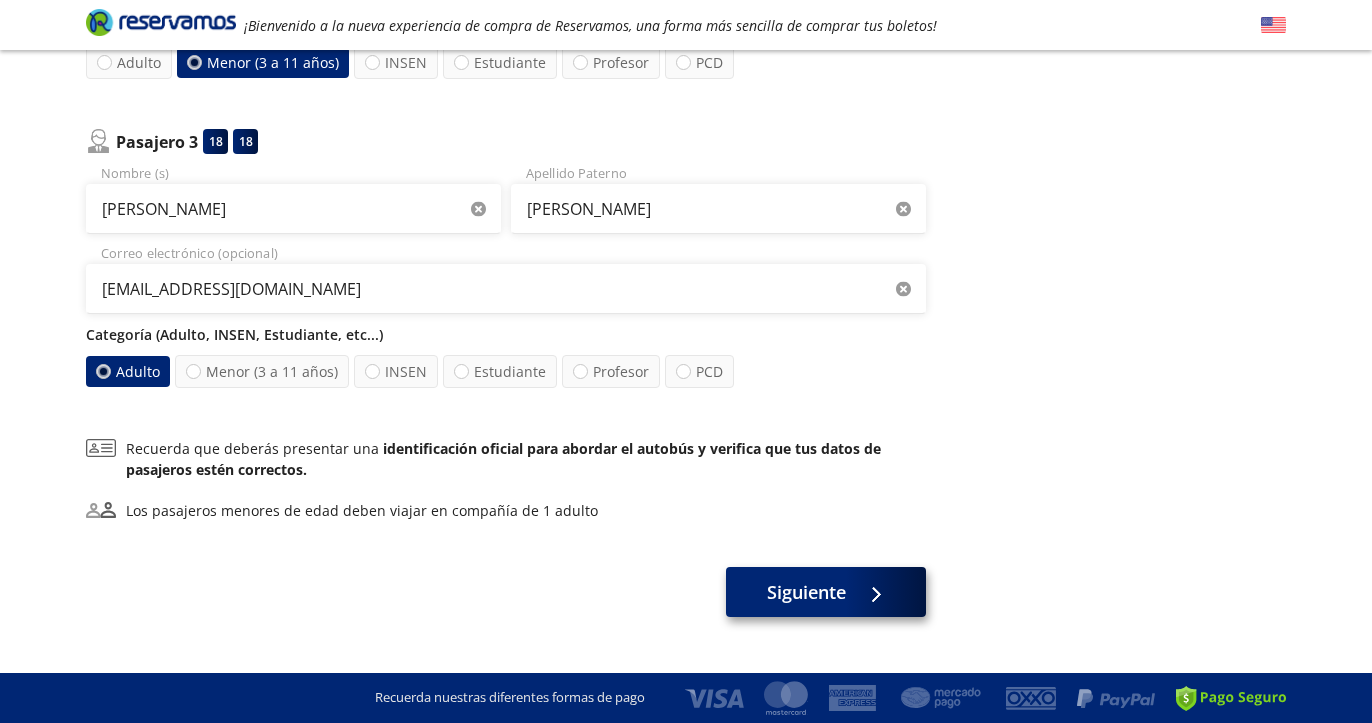 click on "Siguiente" at bounding box center [826, 592] 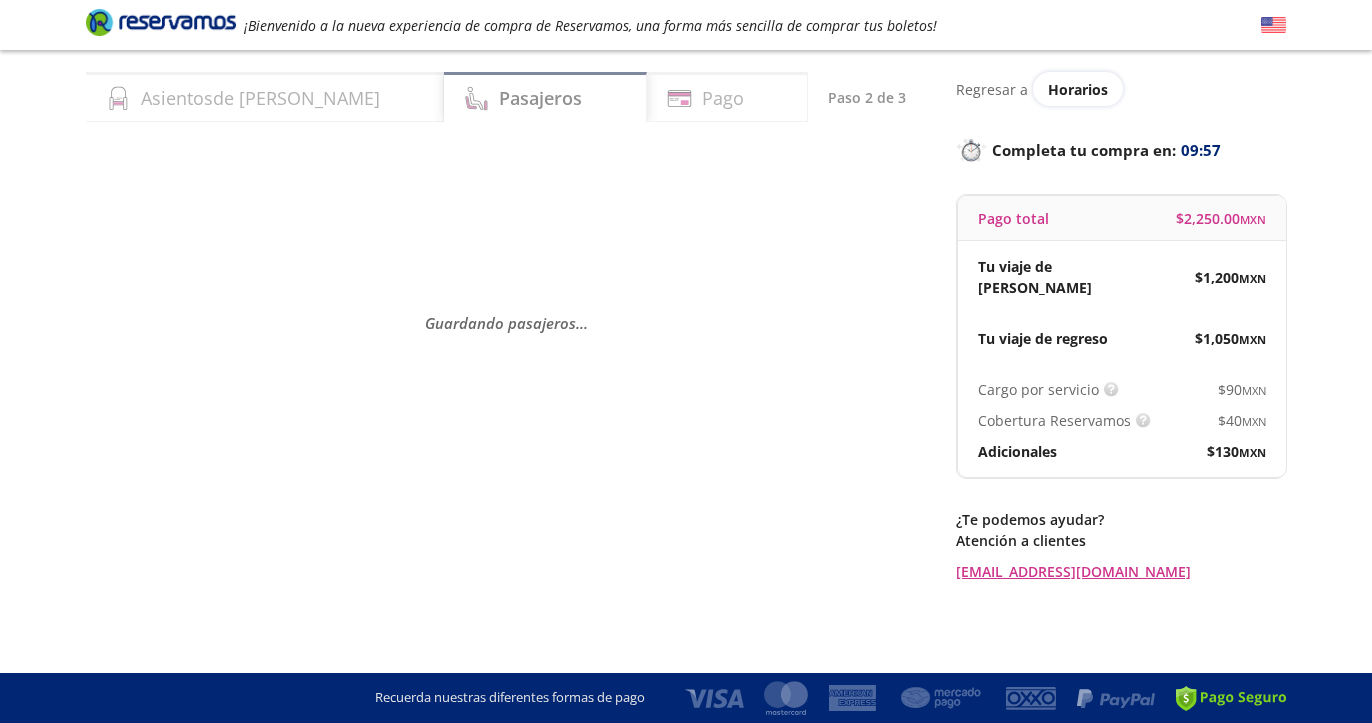 scroll, scrollTop: 0, scrollLeft: 0, axis: both 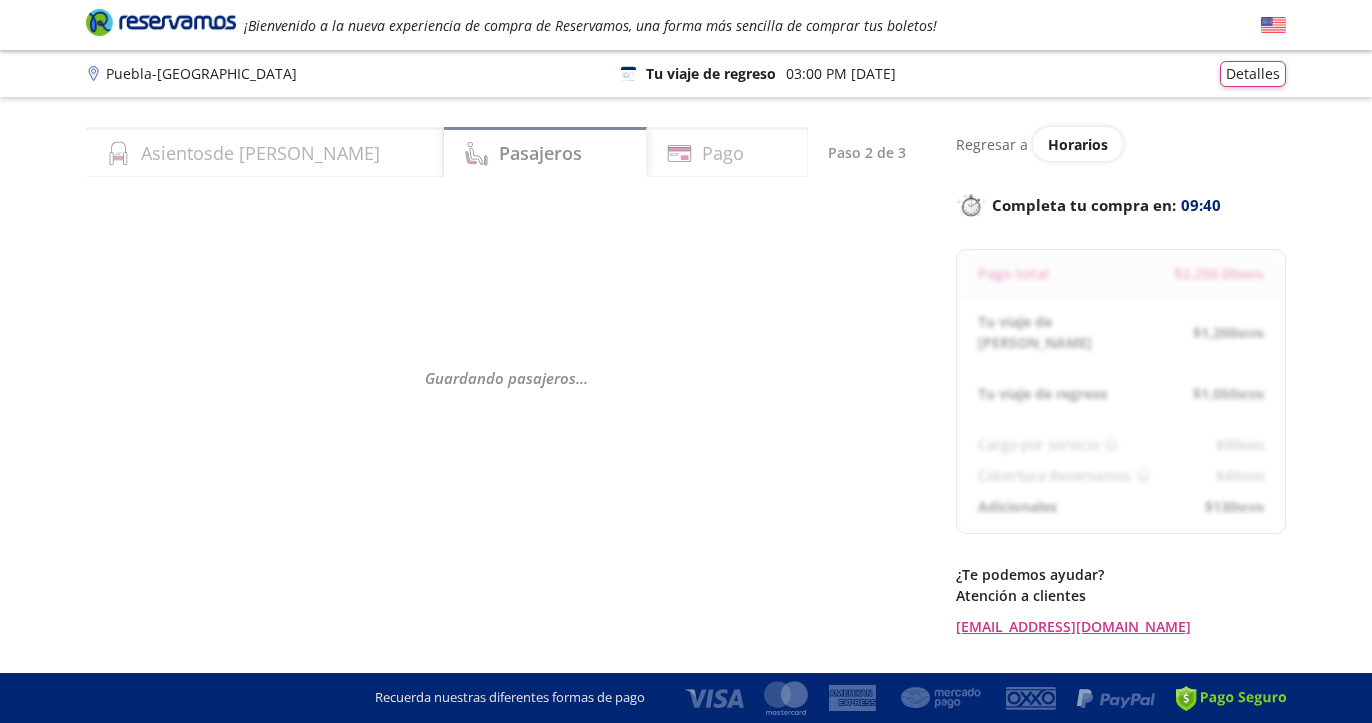 select on "MX" 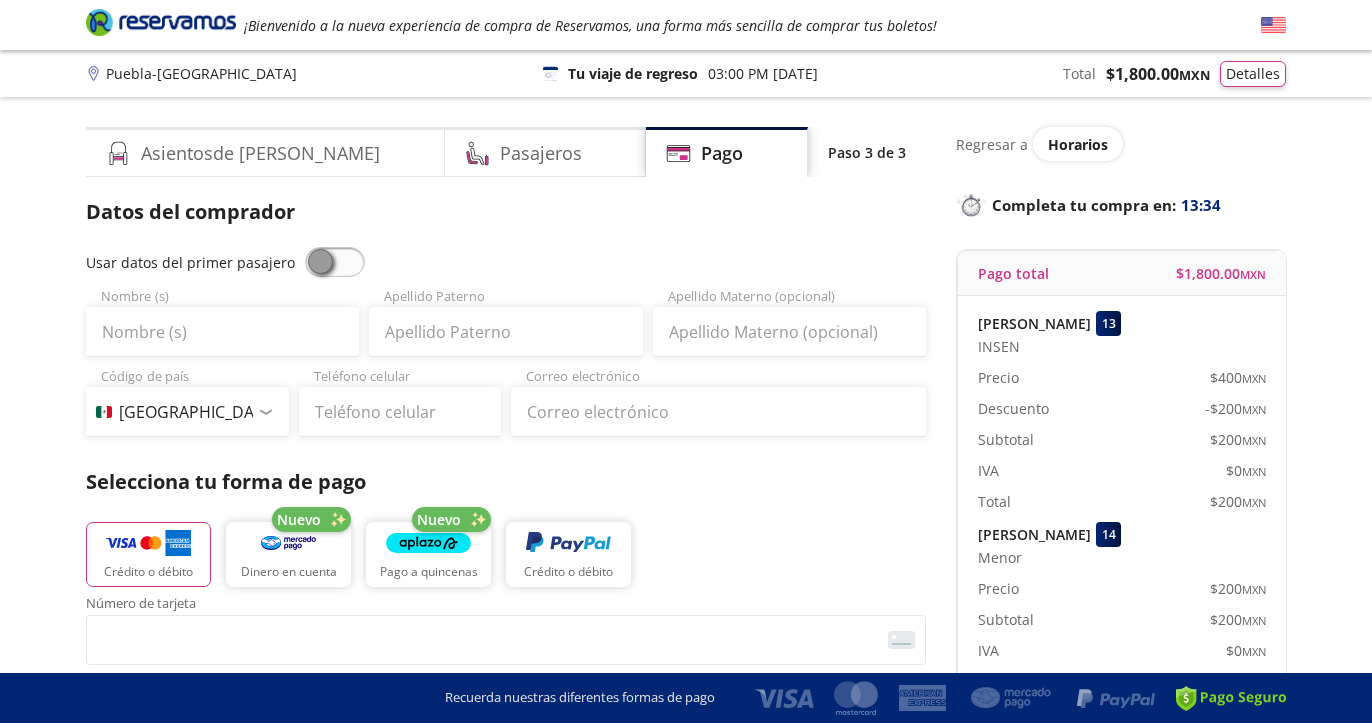scroll, scrollTop: 0, scrollLeft: 0, axis: both 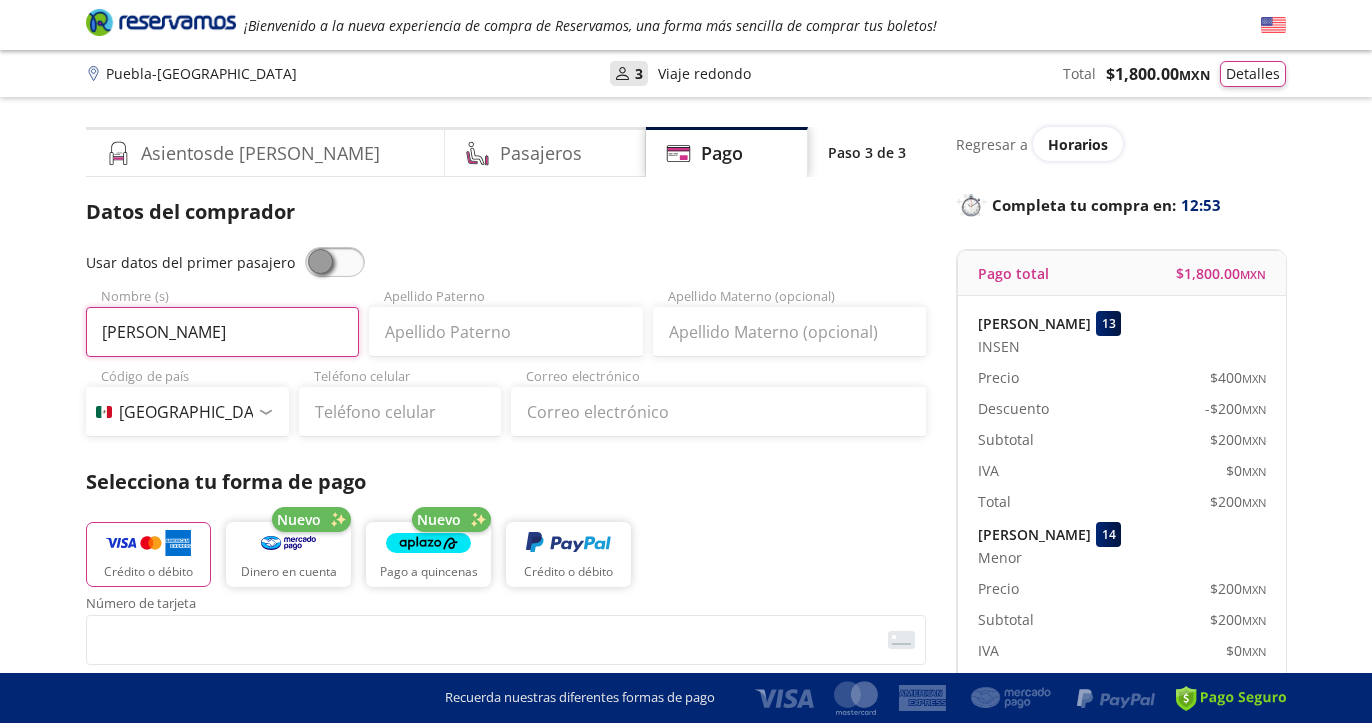 type on "[PERSON_NAME]" 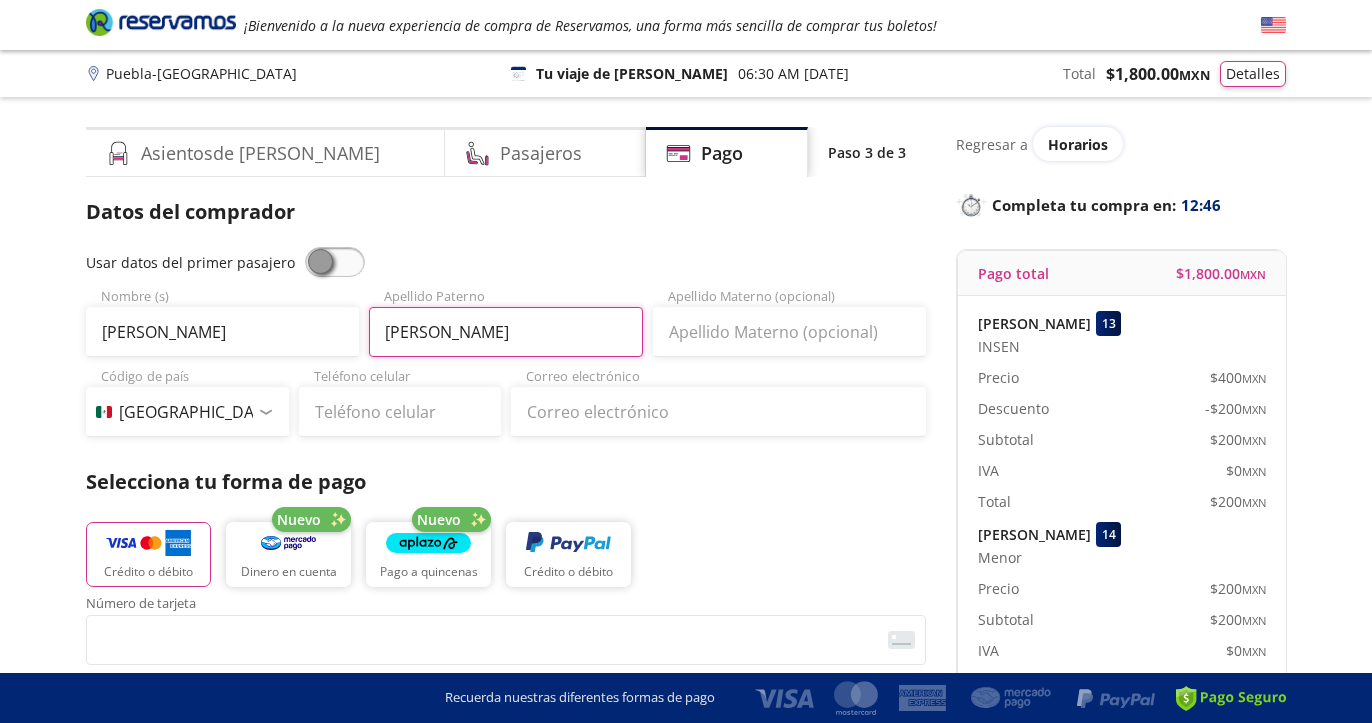 type on "[PERSON_NAME]" 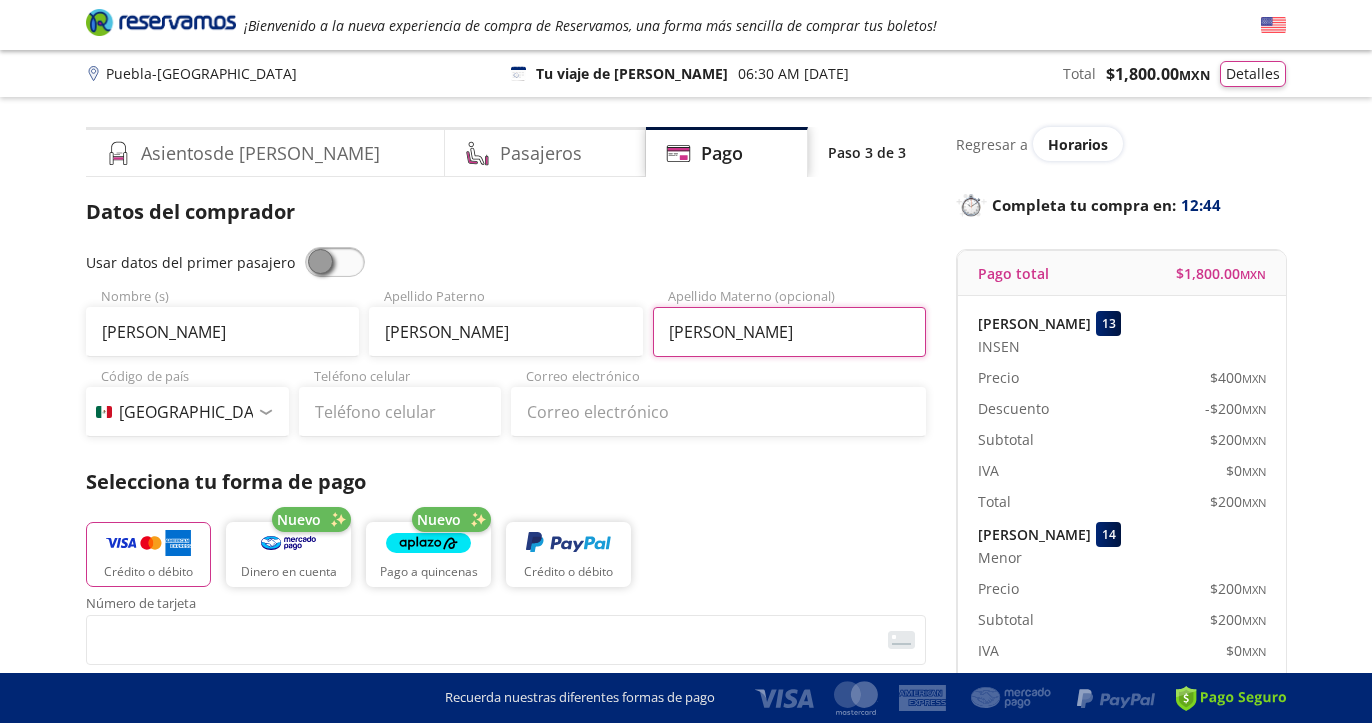 type on "[PERSON_NAME]" 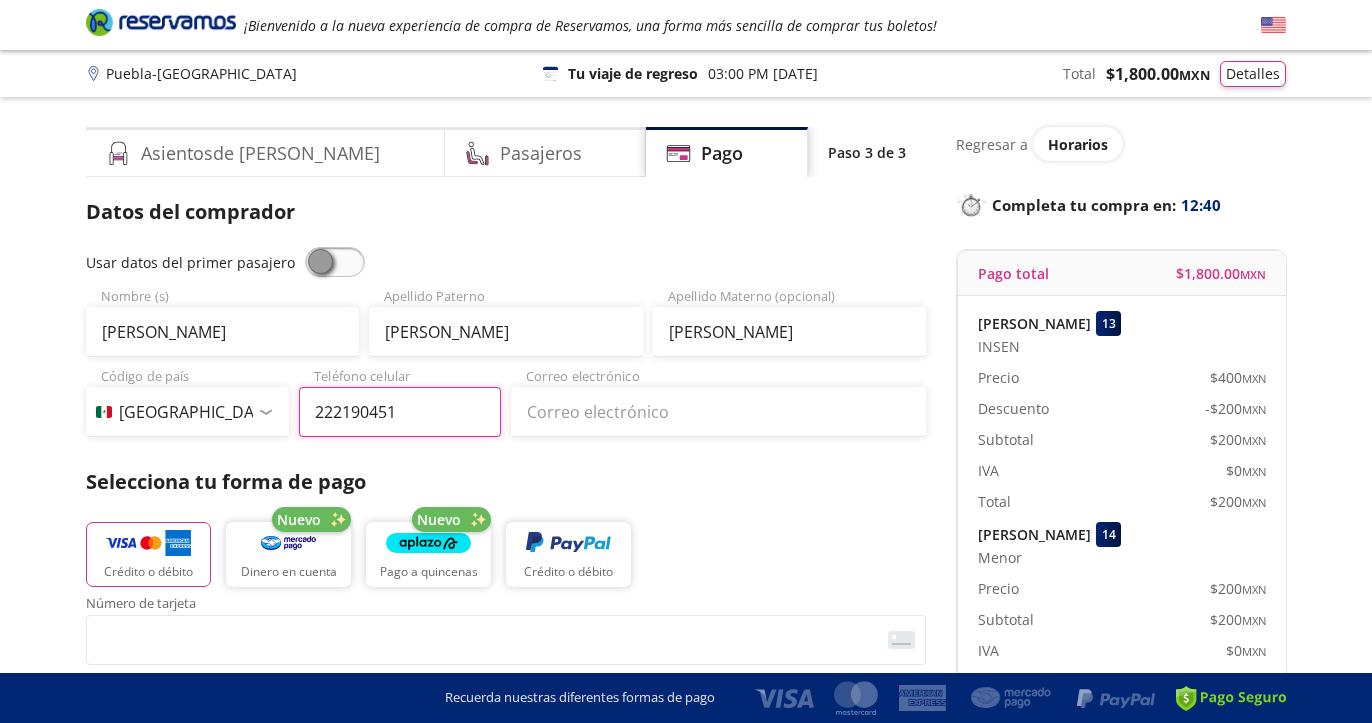 type on "222 190 4511" 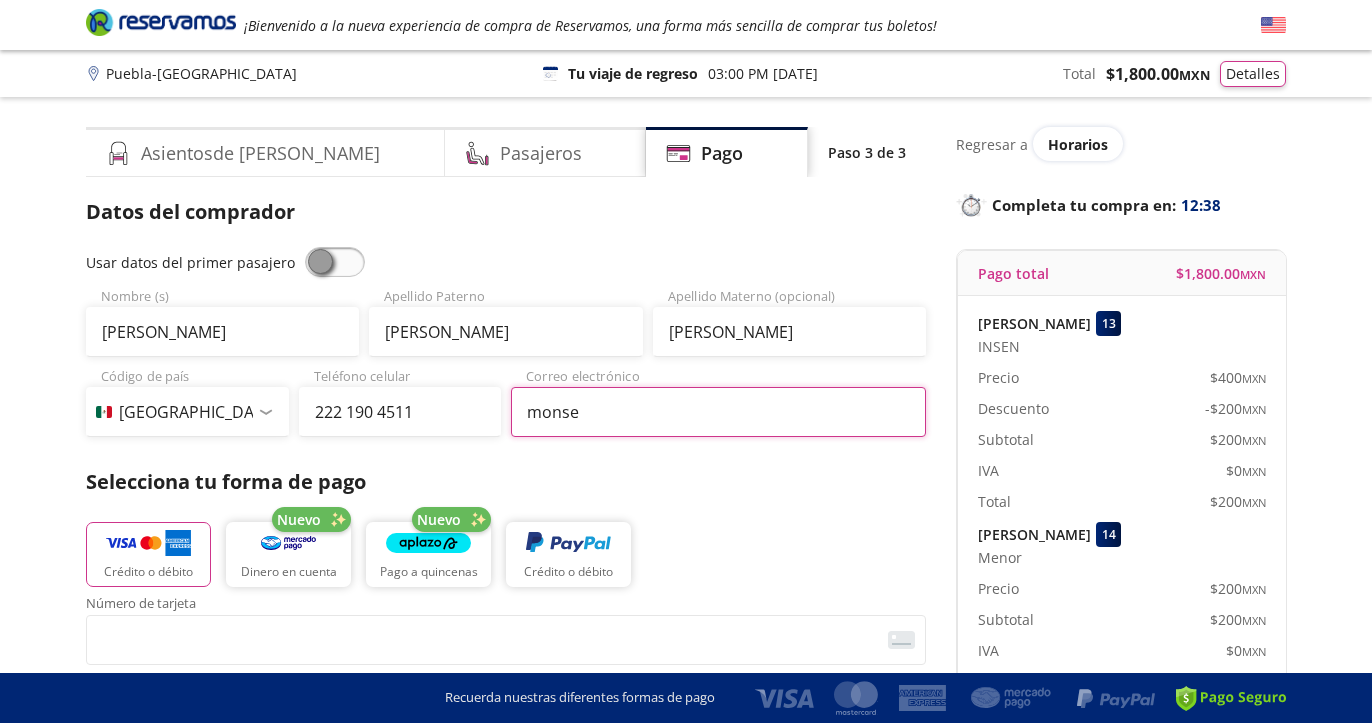 type on "[PERSON_NAME]" 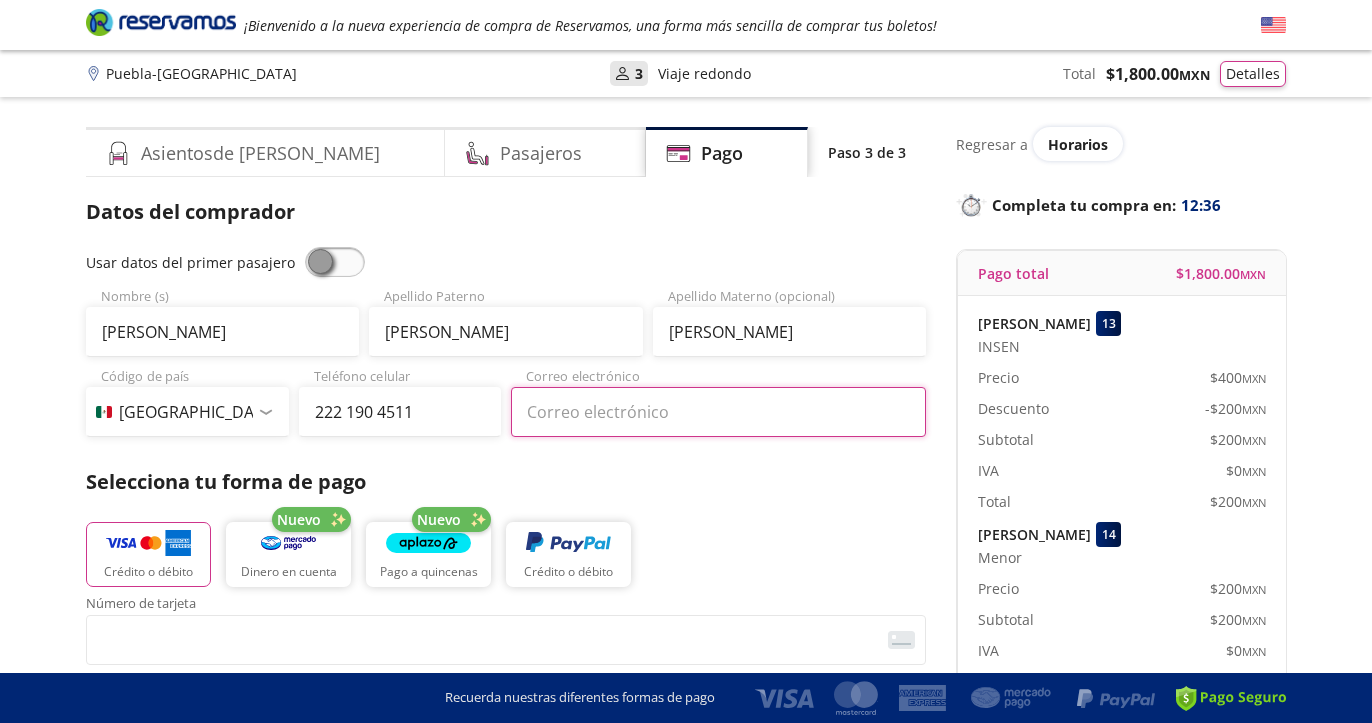 type on "[EMAIL_ADDRESS][DOMAIN_NAME]" 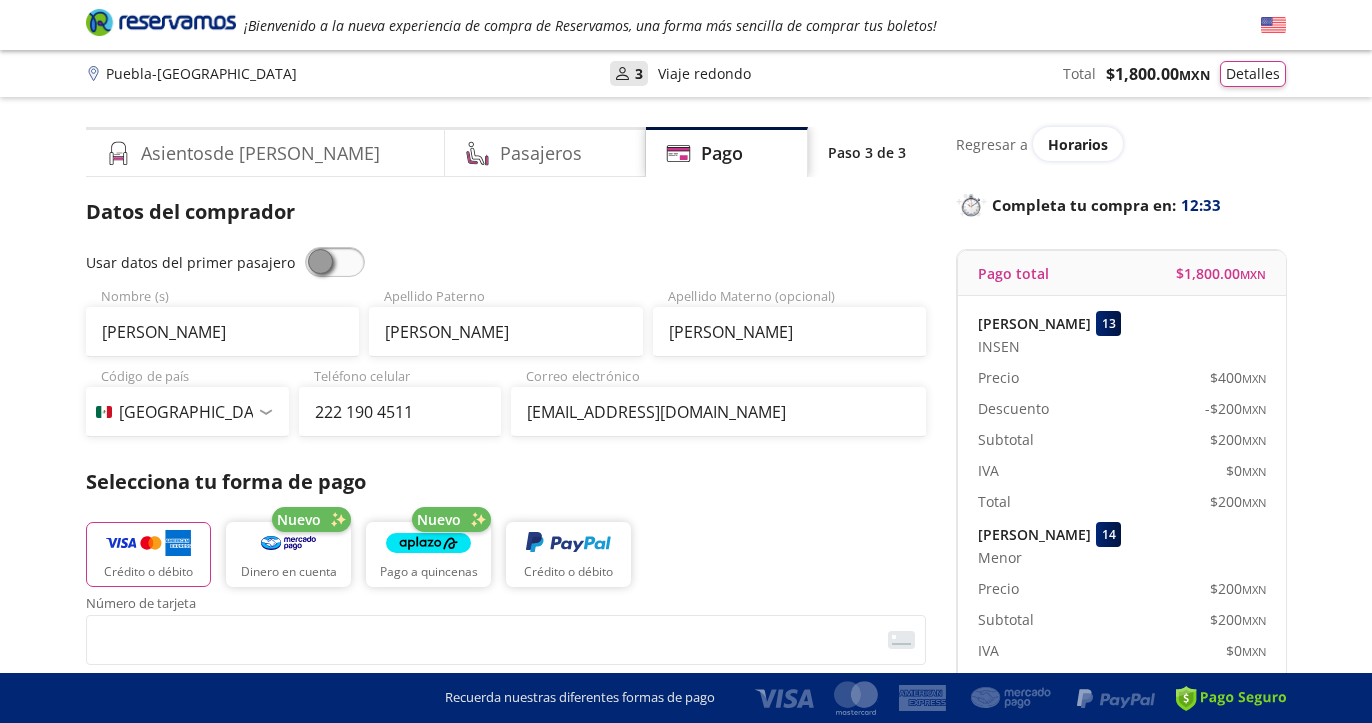 click on "Selecciona tu forma de pago" at bounding box center [506, 482] 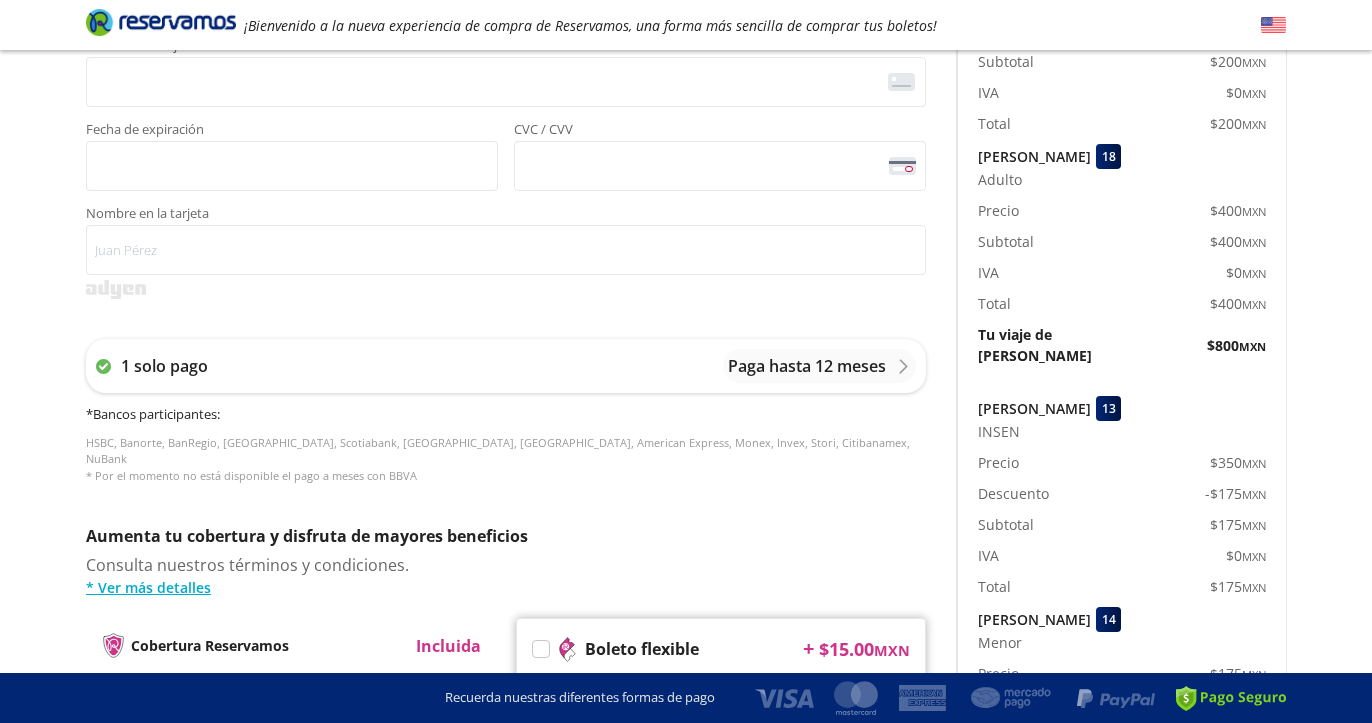 scroll, scrollTop: 561, scrollLeft: 0, axis: vertical 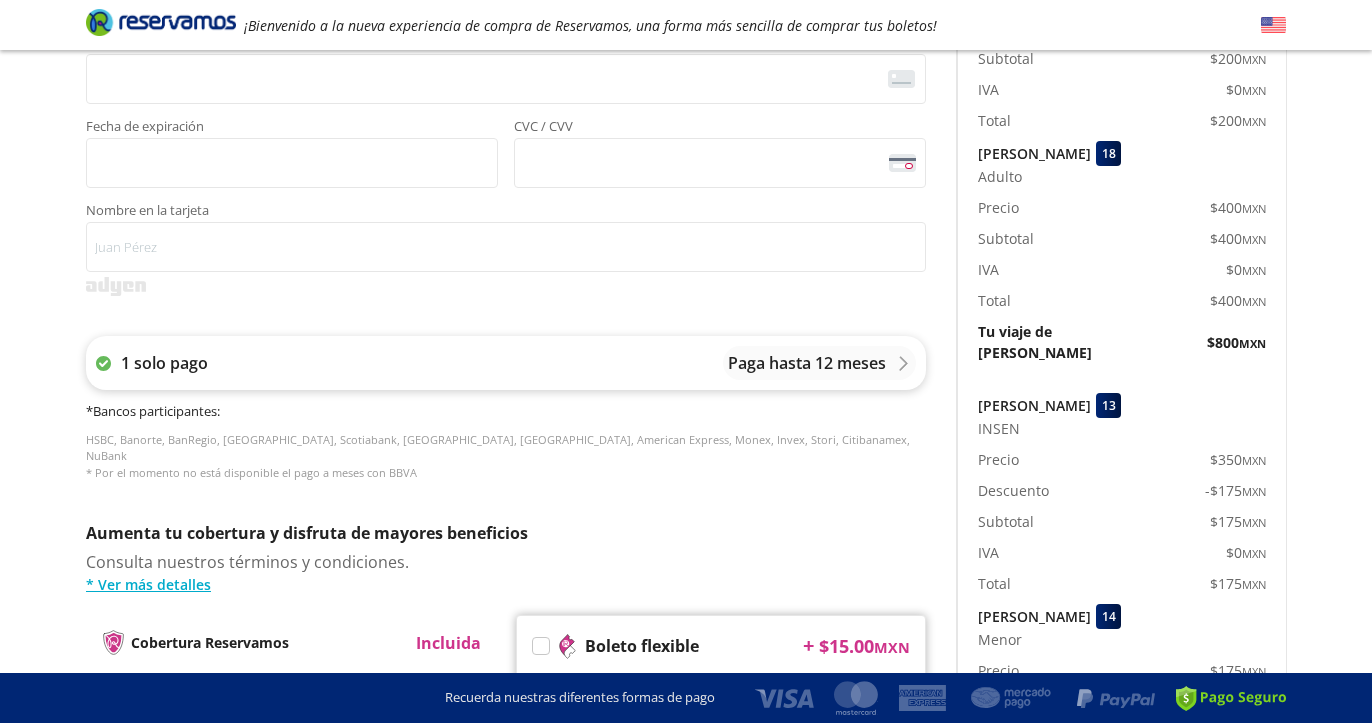 click on "Paga hasta 12 meses" at bounding box center [807, 363] 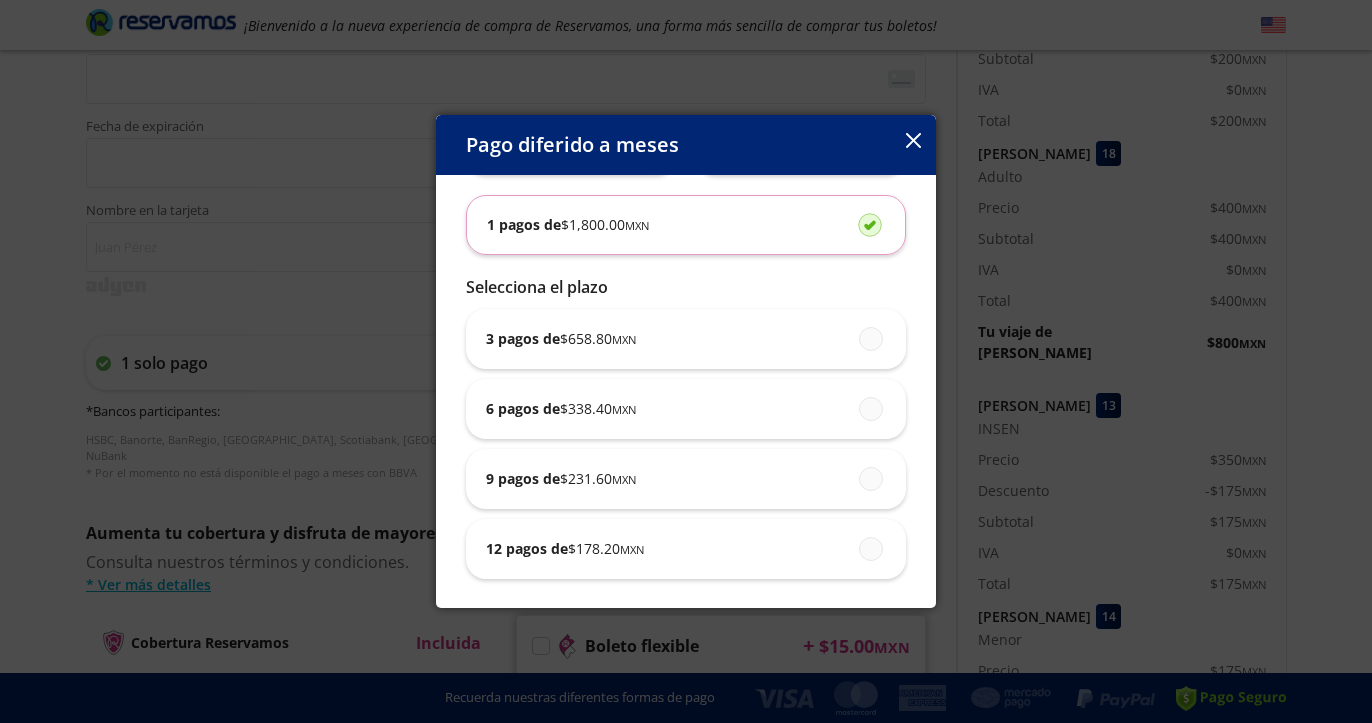 scroll, scrollTop: 104, scrollLeft: 0, axis: vertical 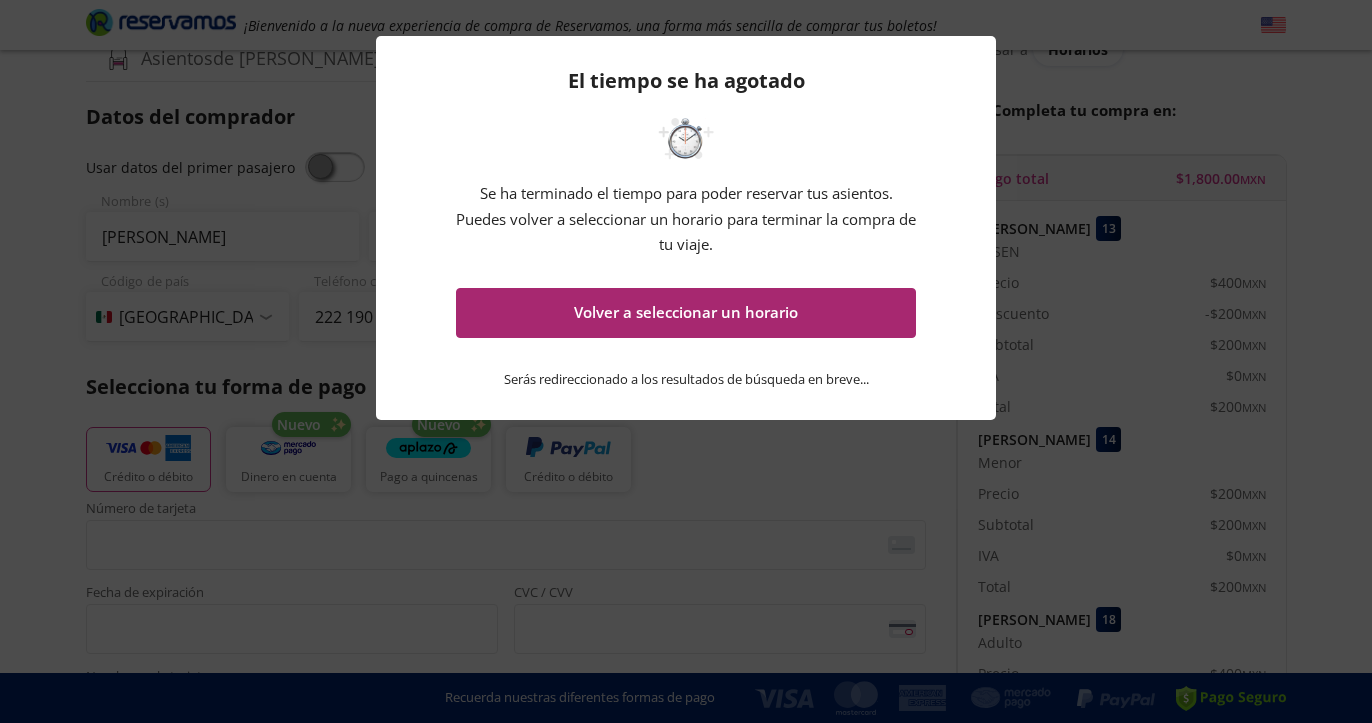 click on "Volver a seleccionar un horario" at bounding box center (686, 313) 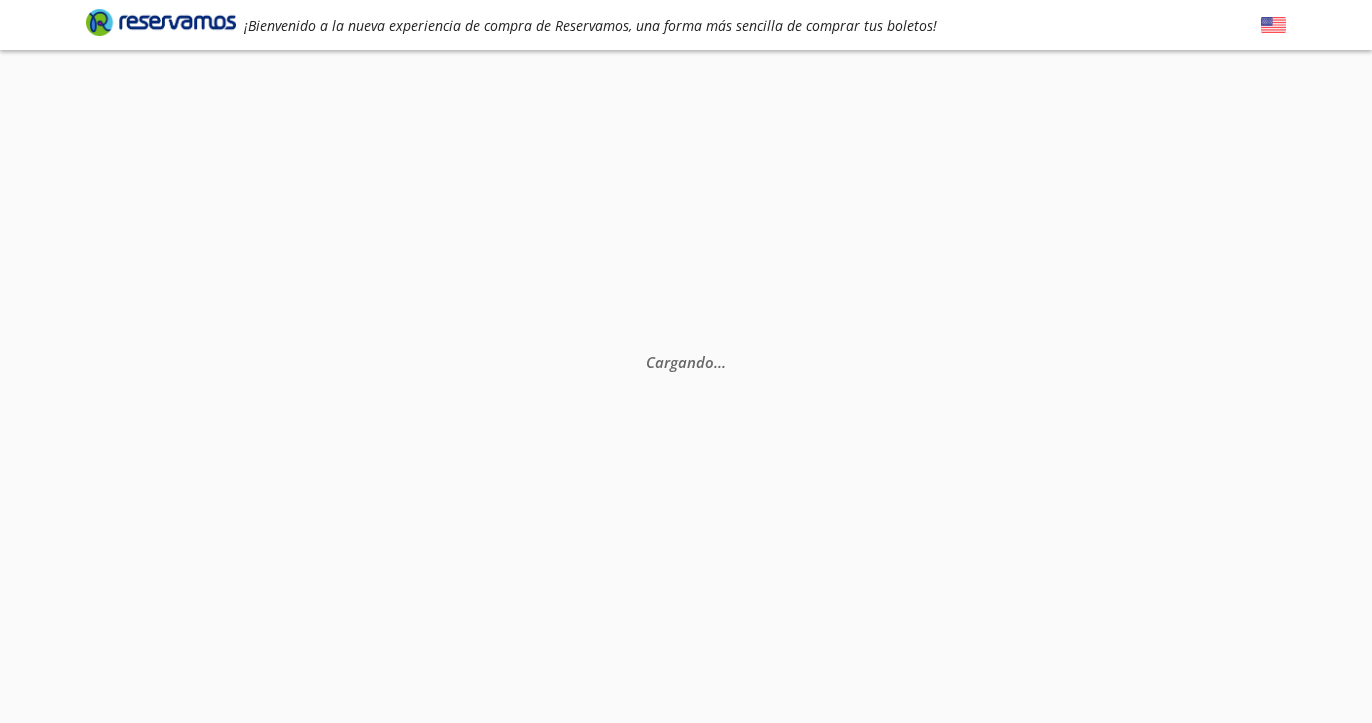 scroll, scrollTop: 0, scrollLeft: 0, axis: both 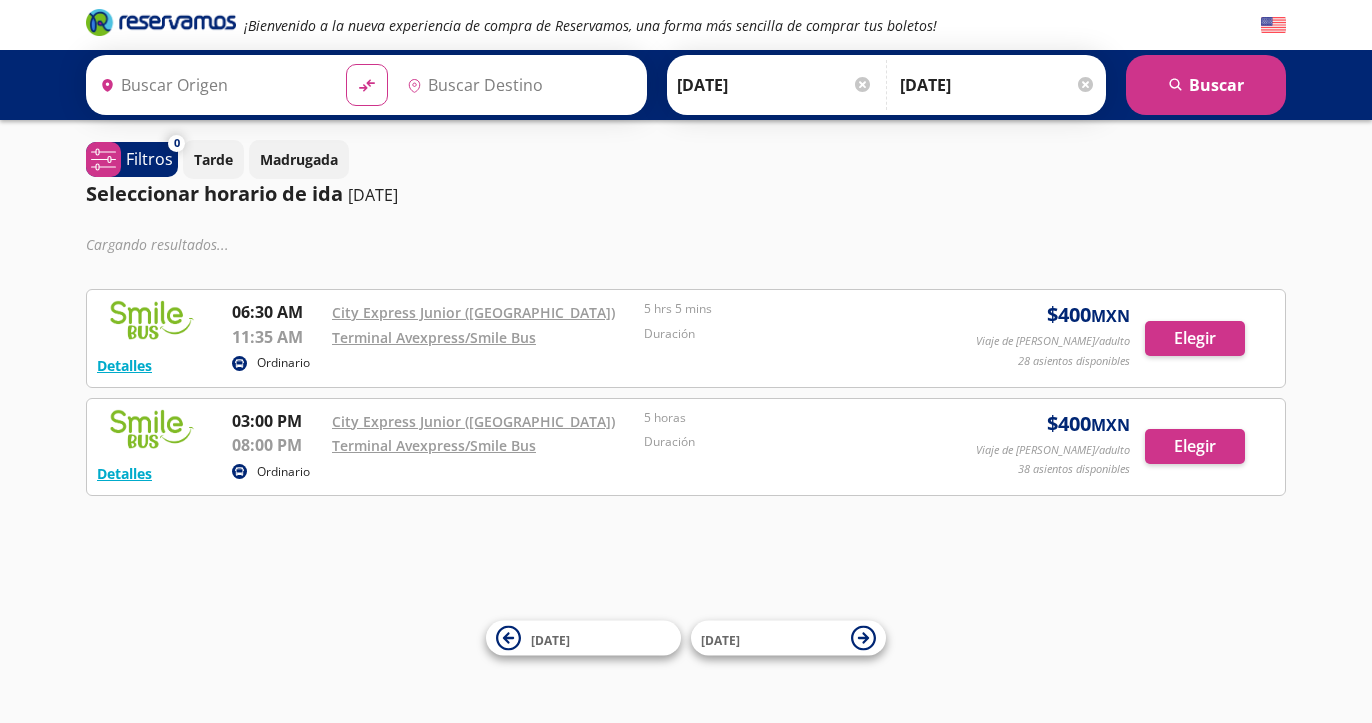 type on "Terminal Avexpress/smile Bus, [GEOGRAPHIC_DATA]" 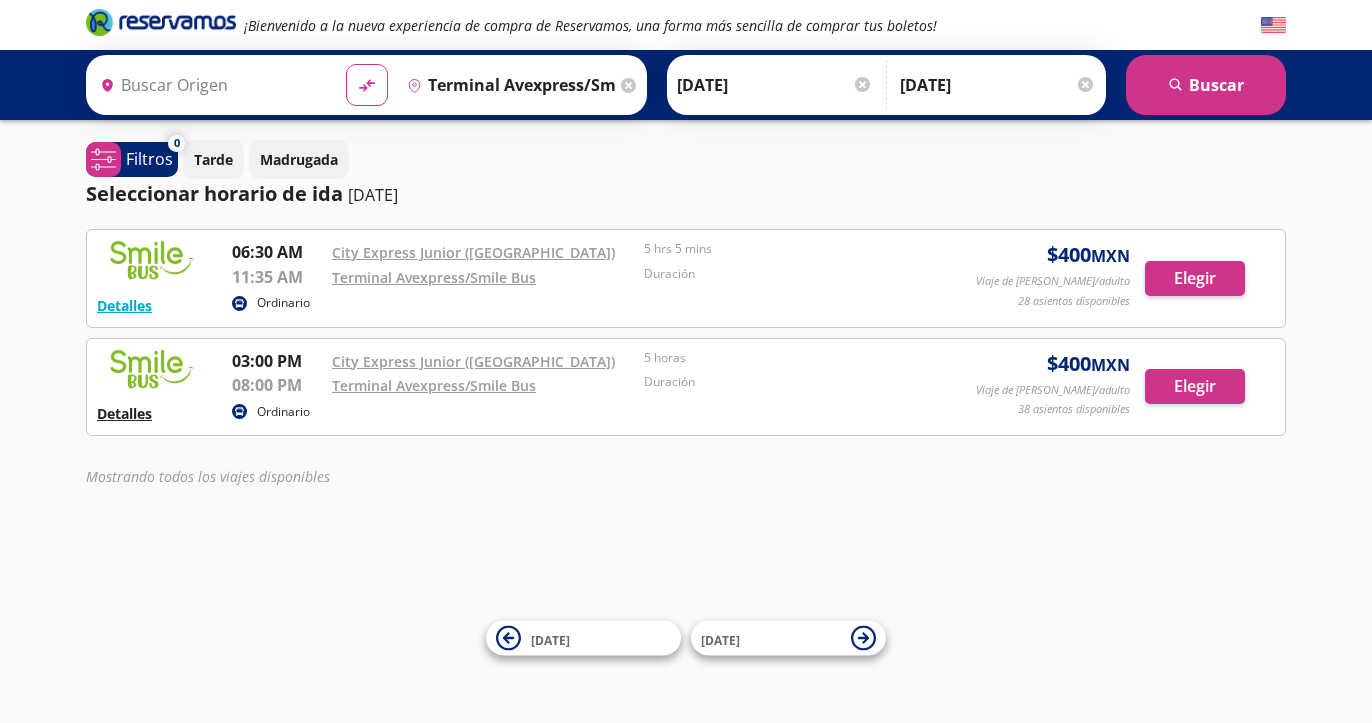 click on "Detalles" at bounding box center [124, 413] 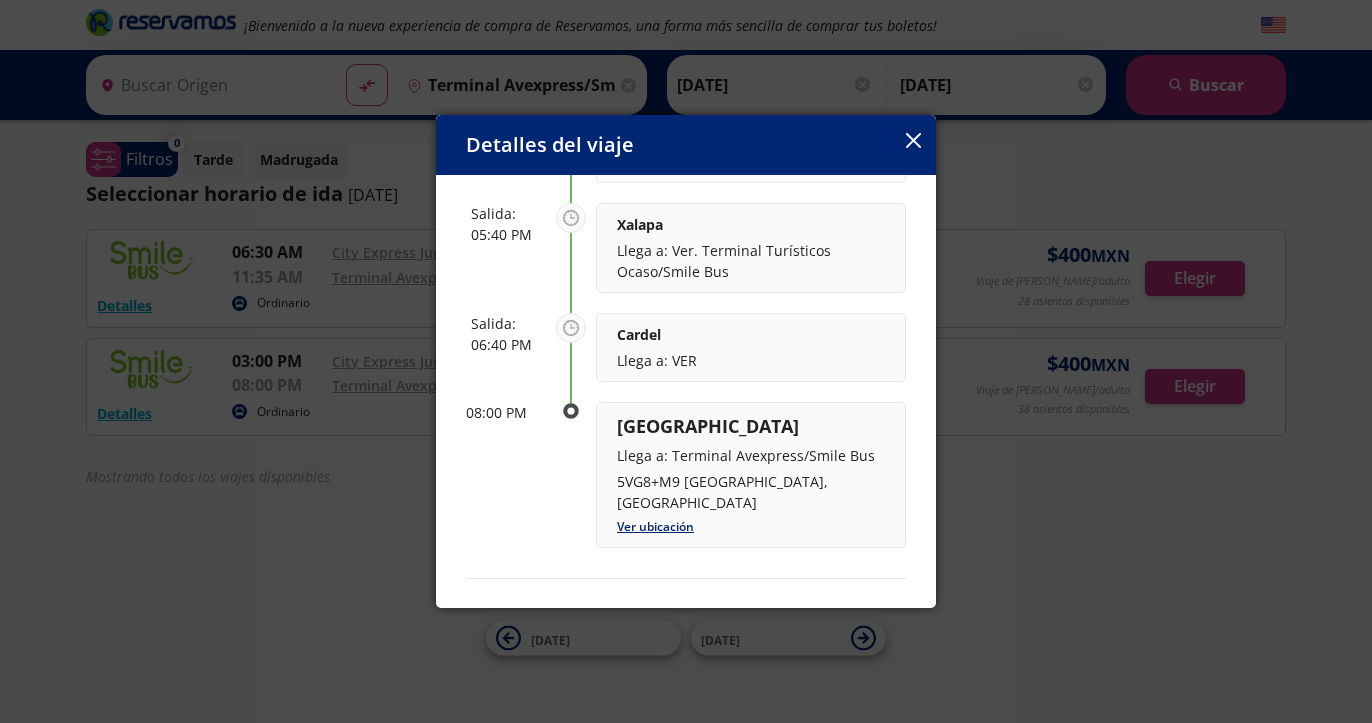 scroll, scrollTop: 544, scrollLeft: 0, axis: vertical 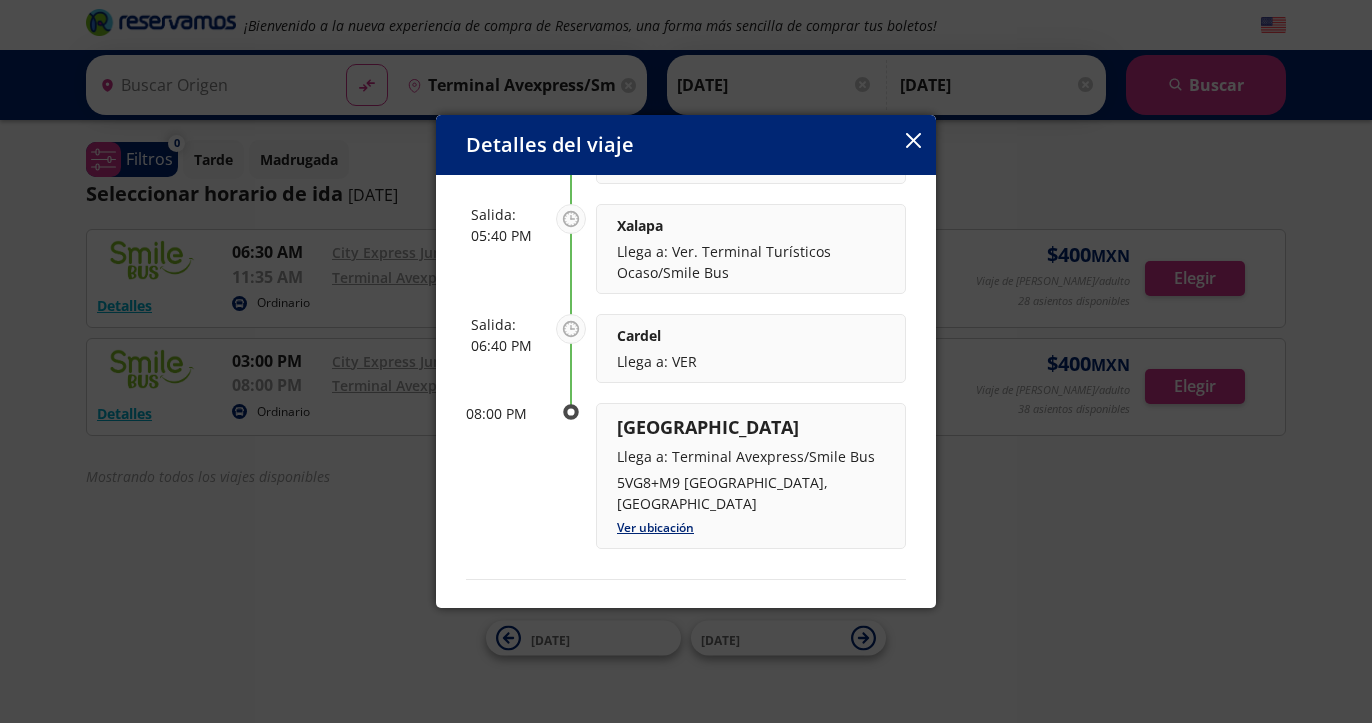 click 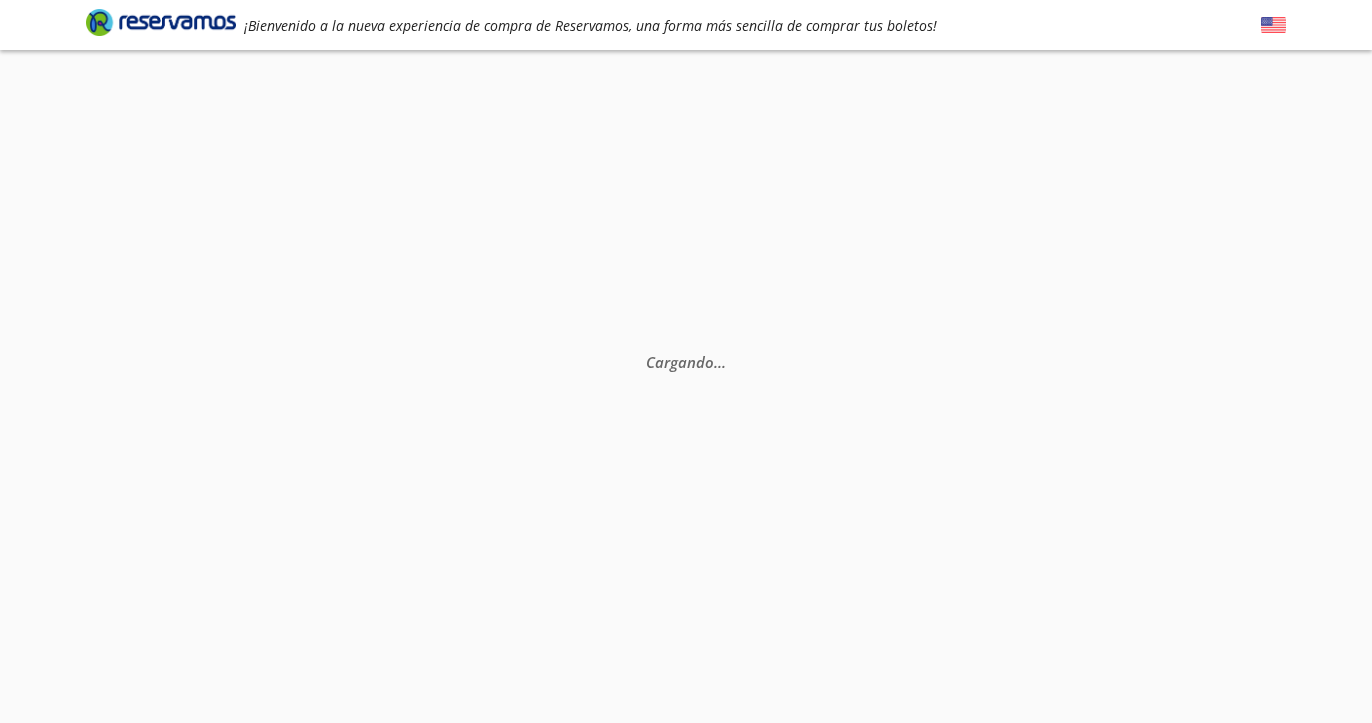 scroll, scrollTop: 0, scrollLeft: 0, axis: both 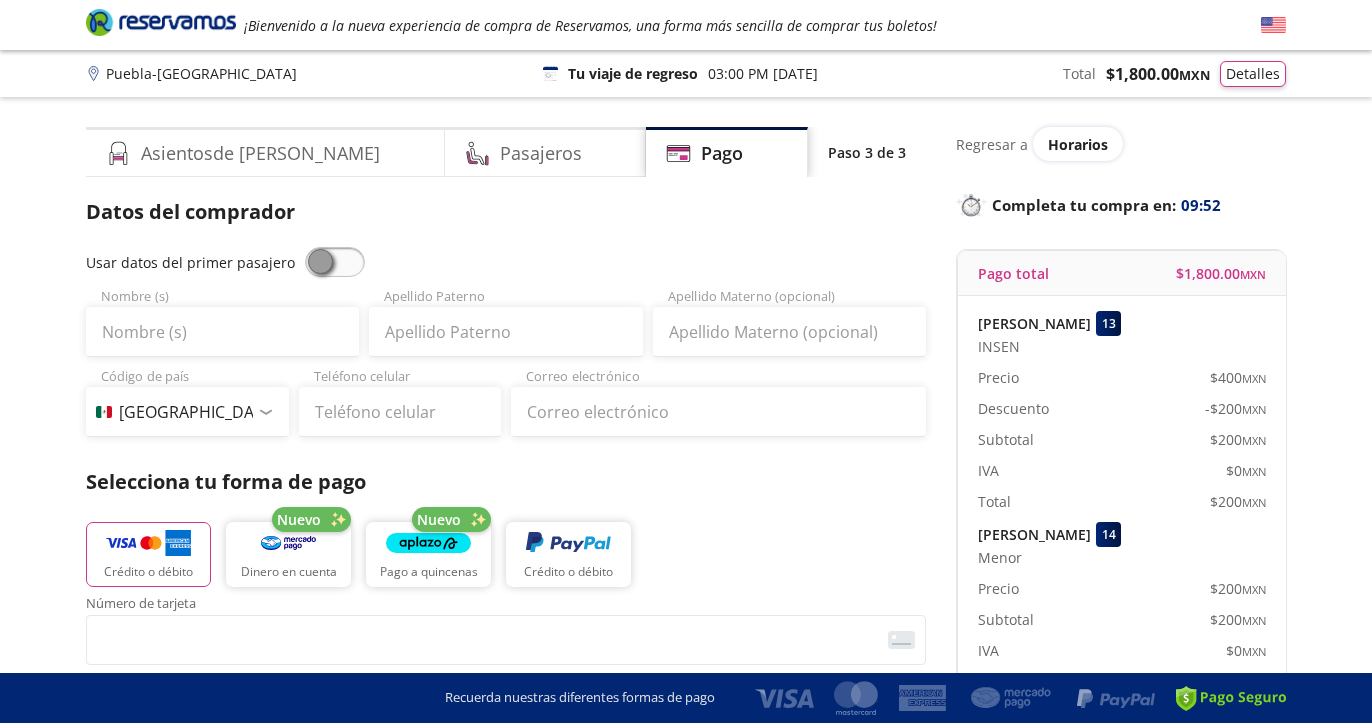 click at bounding box center (161, 22) 